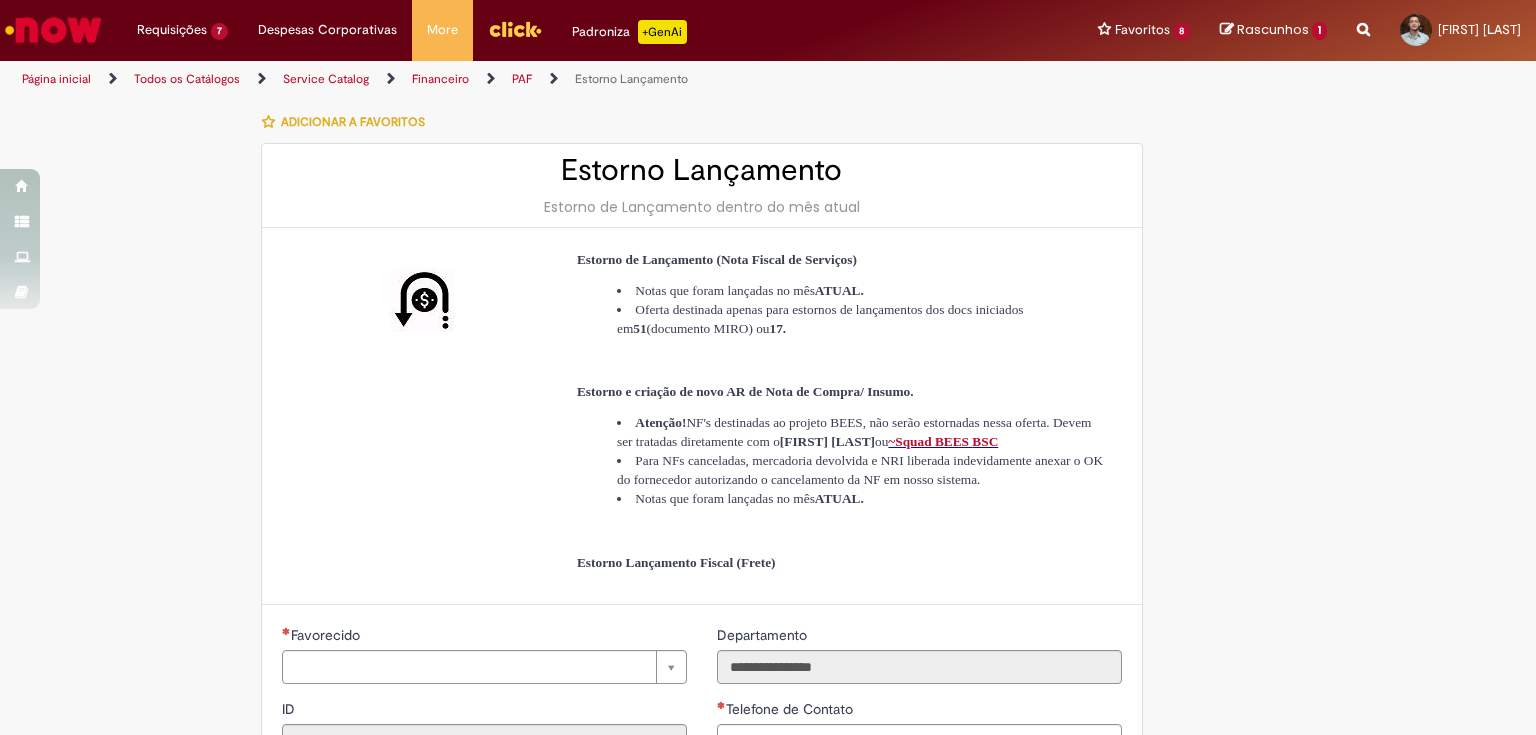 scroll, scrollTop: 0, scrollLeft: 0, axis: both 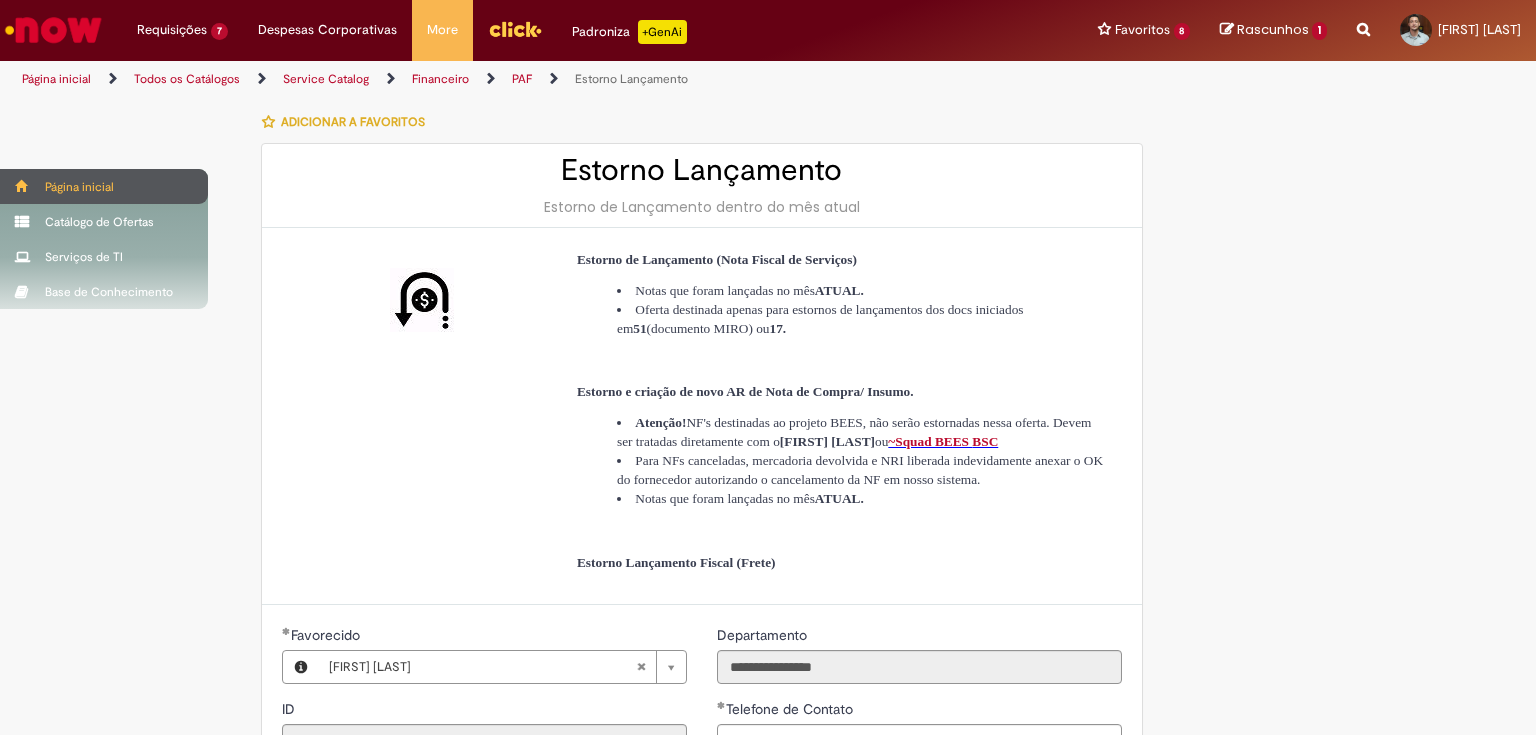 click at bounding box center [22, 186] 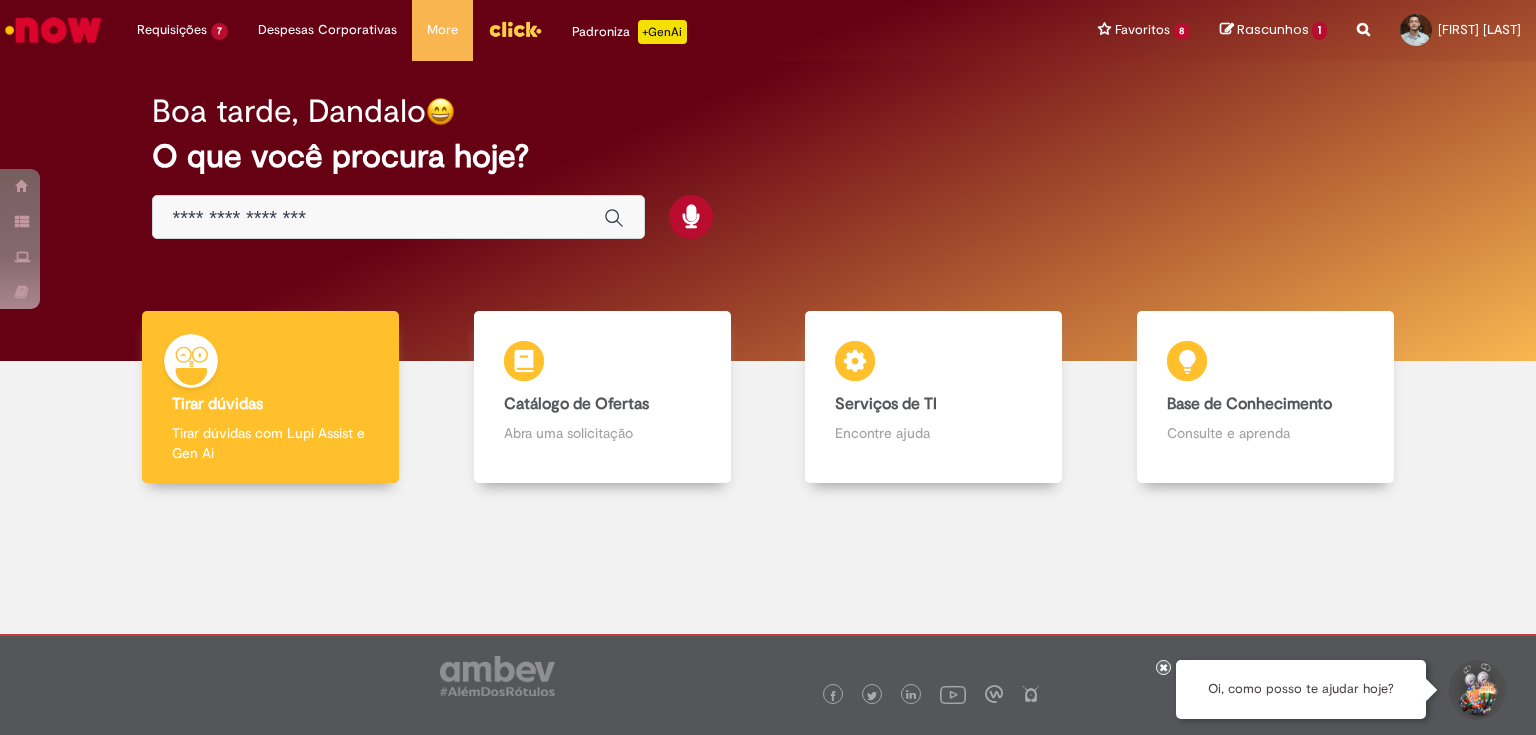 drag, startPoint x: 323, startPoint y: 577, endPoint x: 332, endPoint y: 543, distance: 35.17101 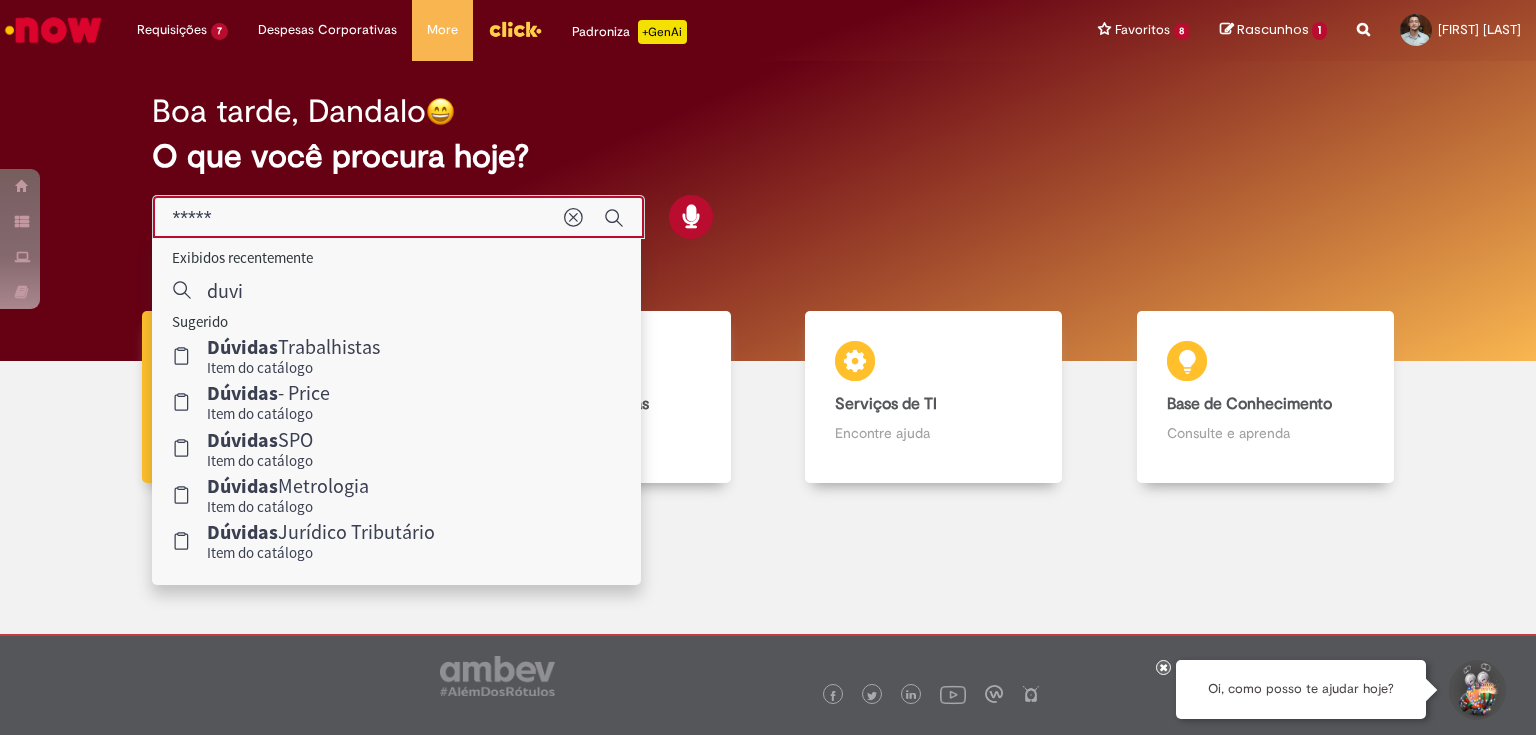 type on "******" 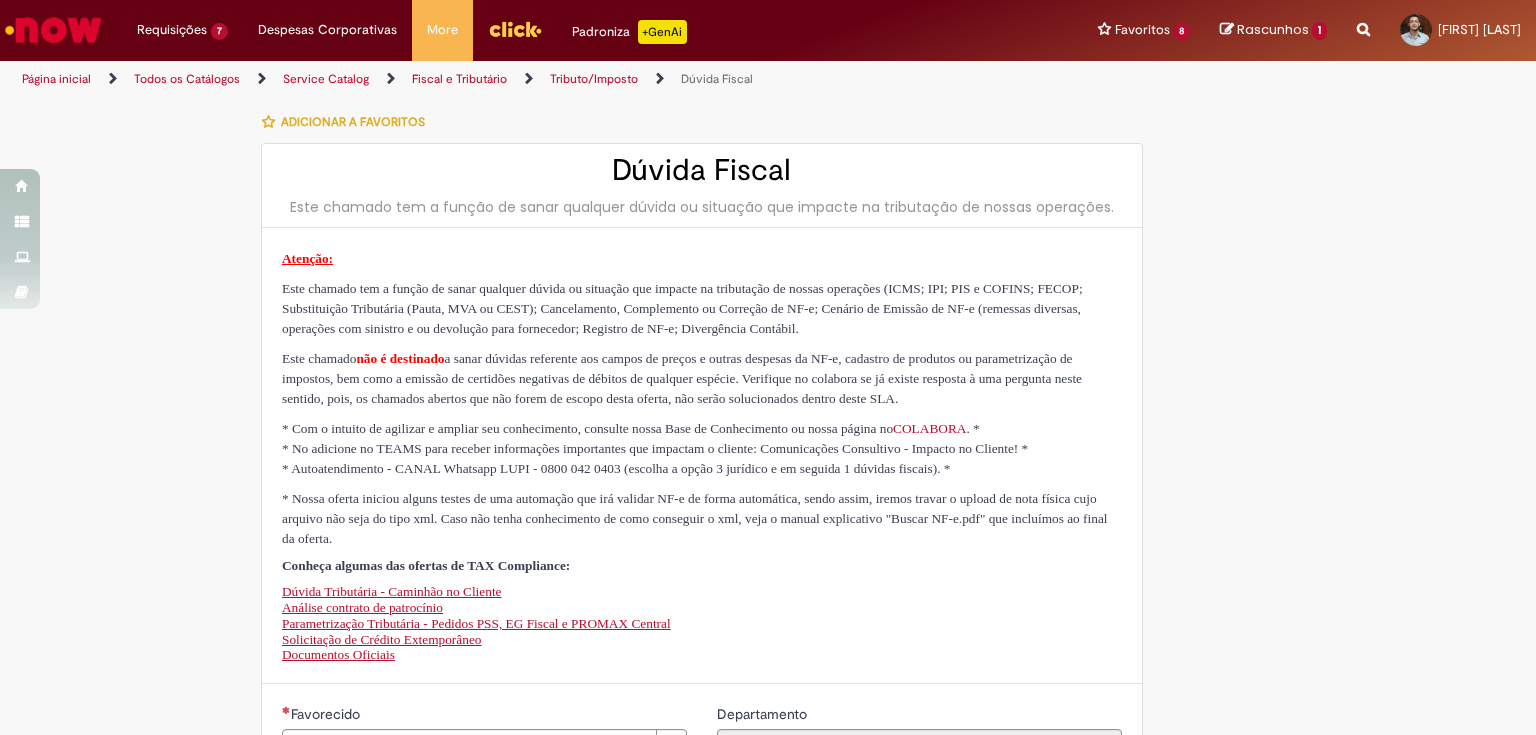 type on "********" 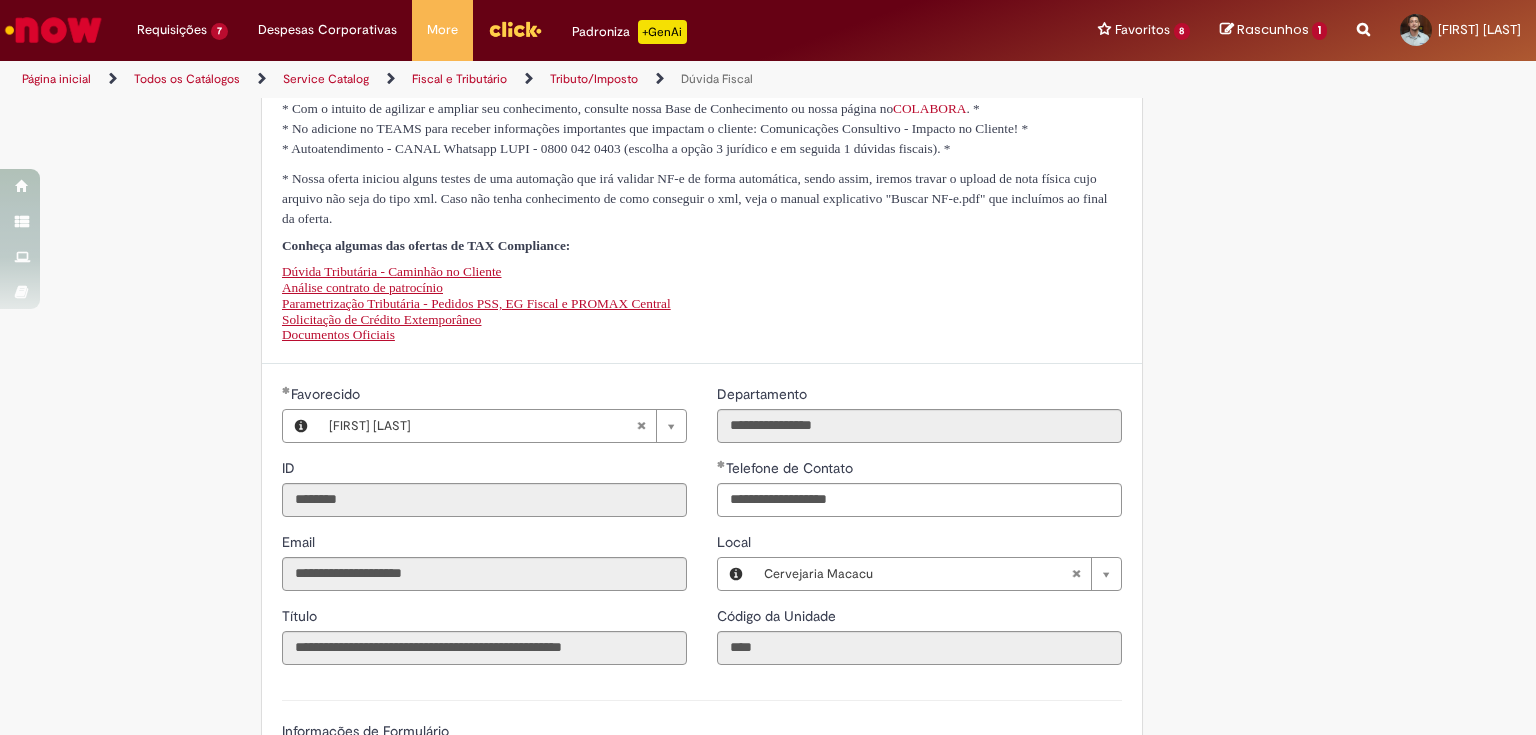 scroll, scrollTop: 560, scrollLeft: 0, axis: vertical 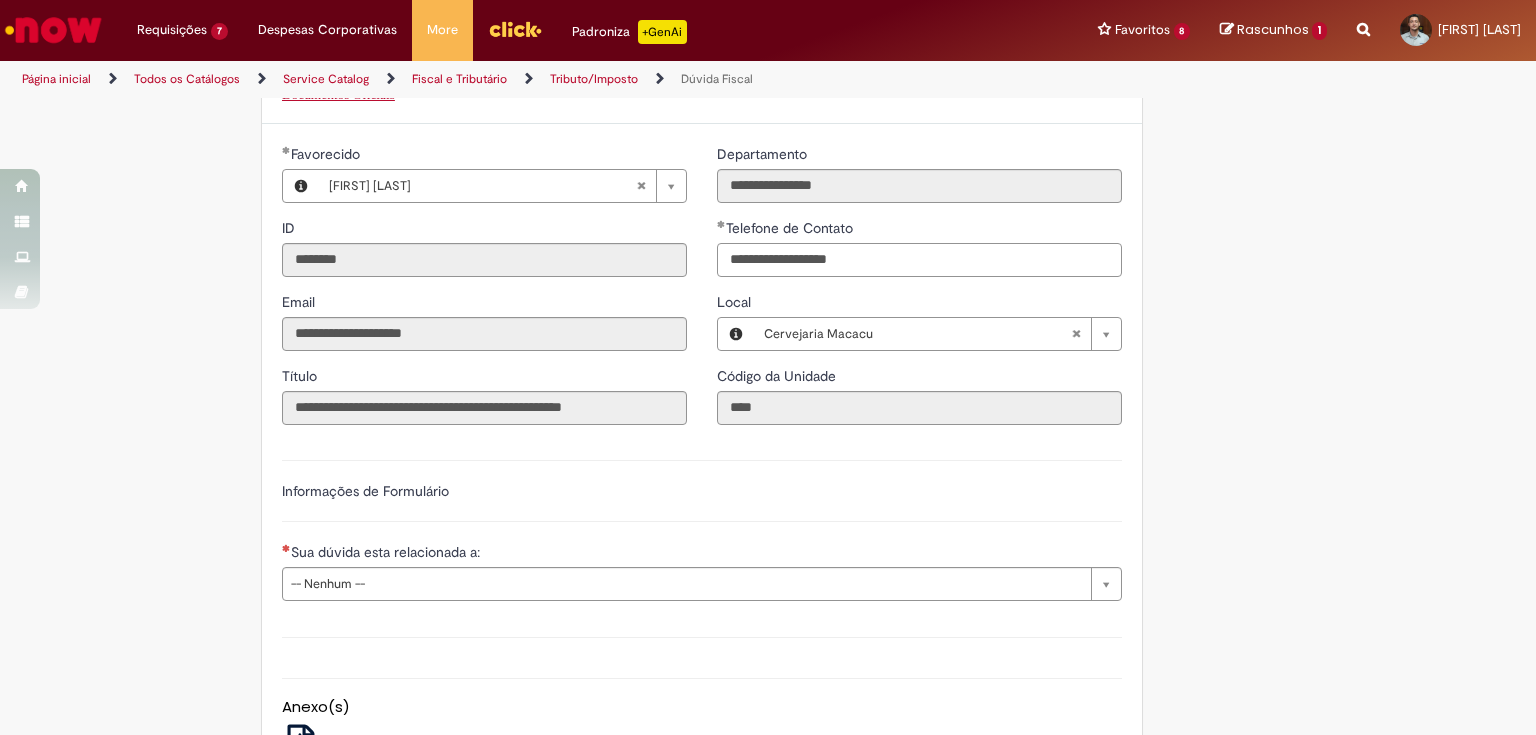 drag, startPoint x: 776, startPoint y: 336, endPoint x: 892, endPoint y: 340, distance: 116.06895 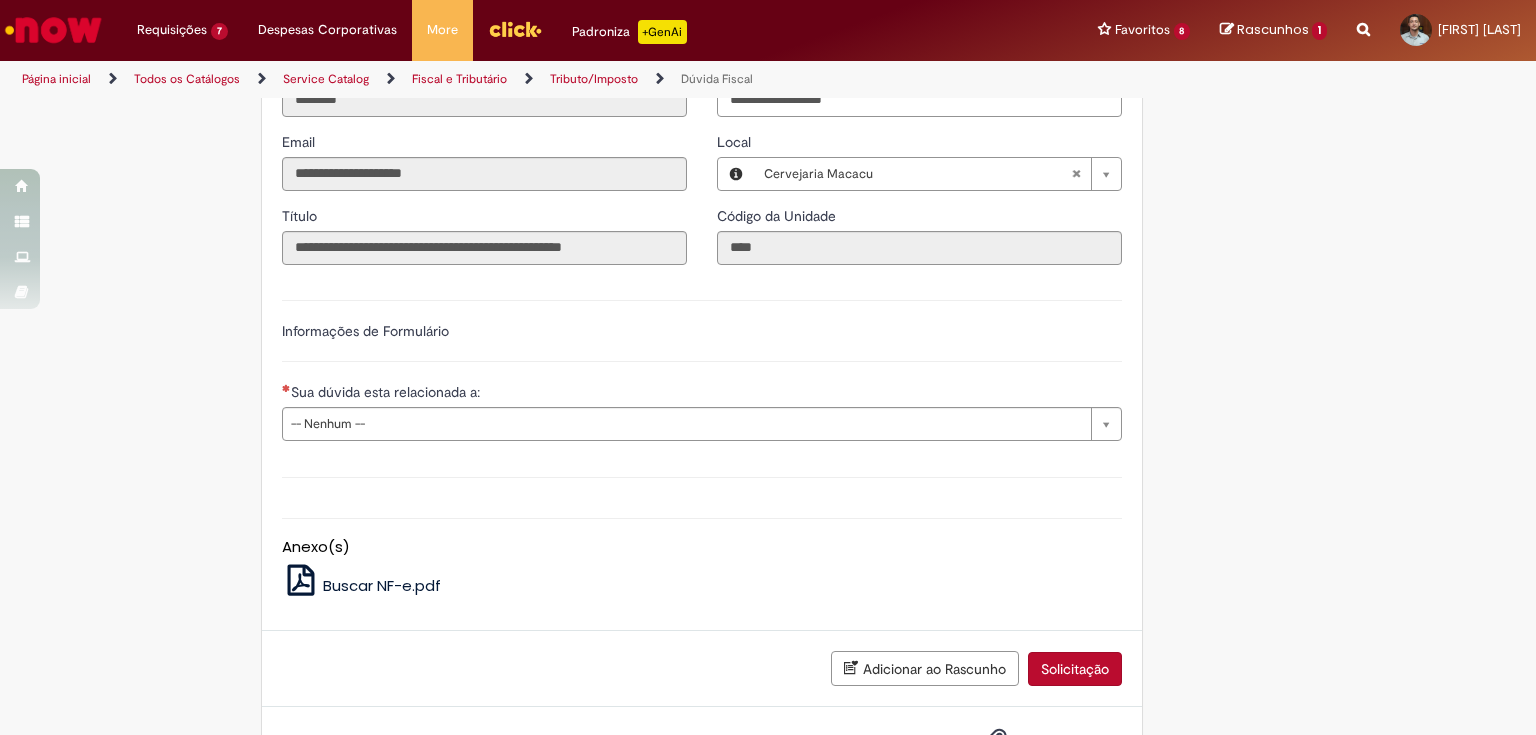 scroll, scrollTop: 800, scrollLeft: 0, axis: vertical 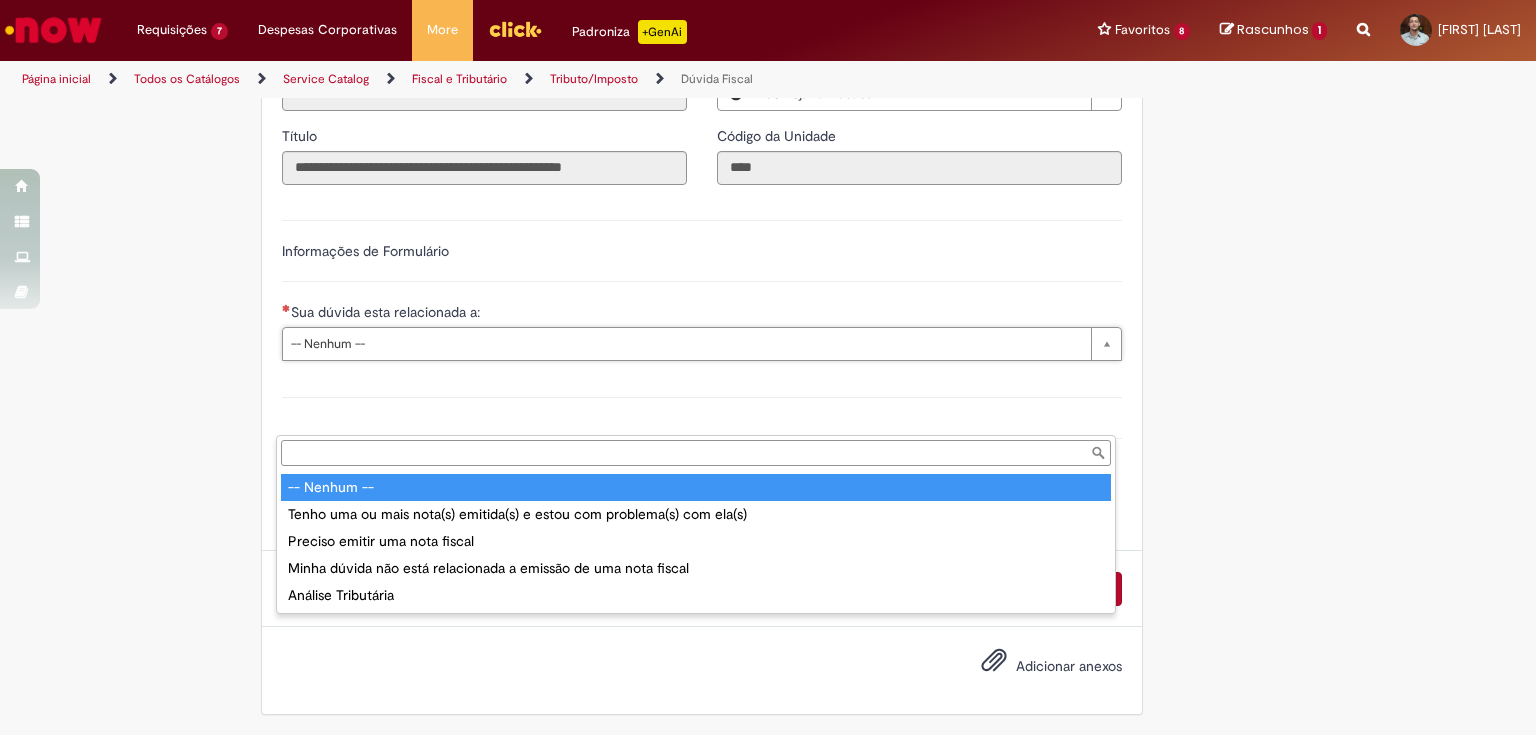 type on "**********" 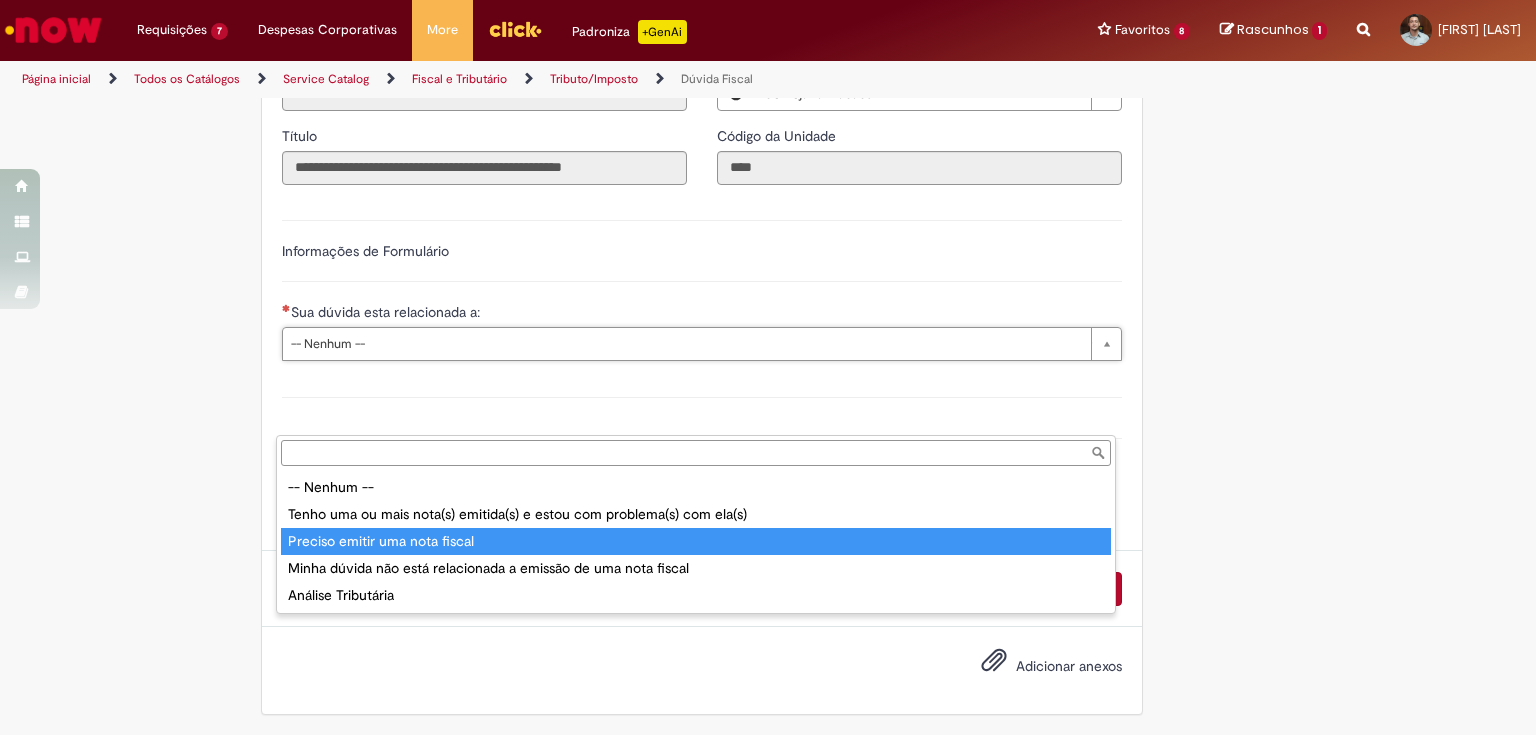 type on "**********" 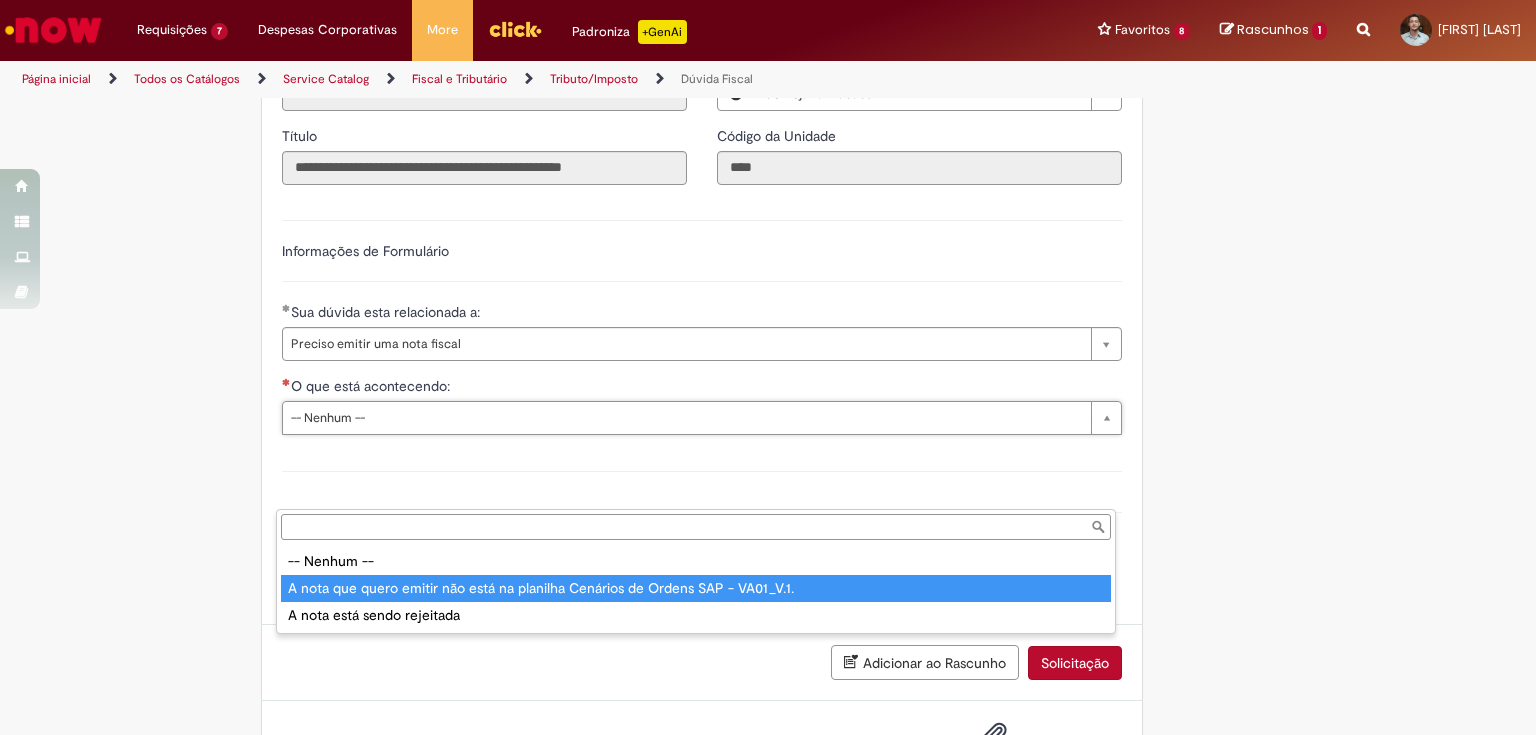 type on "**********" 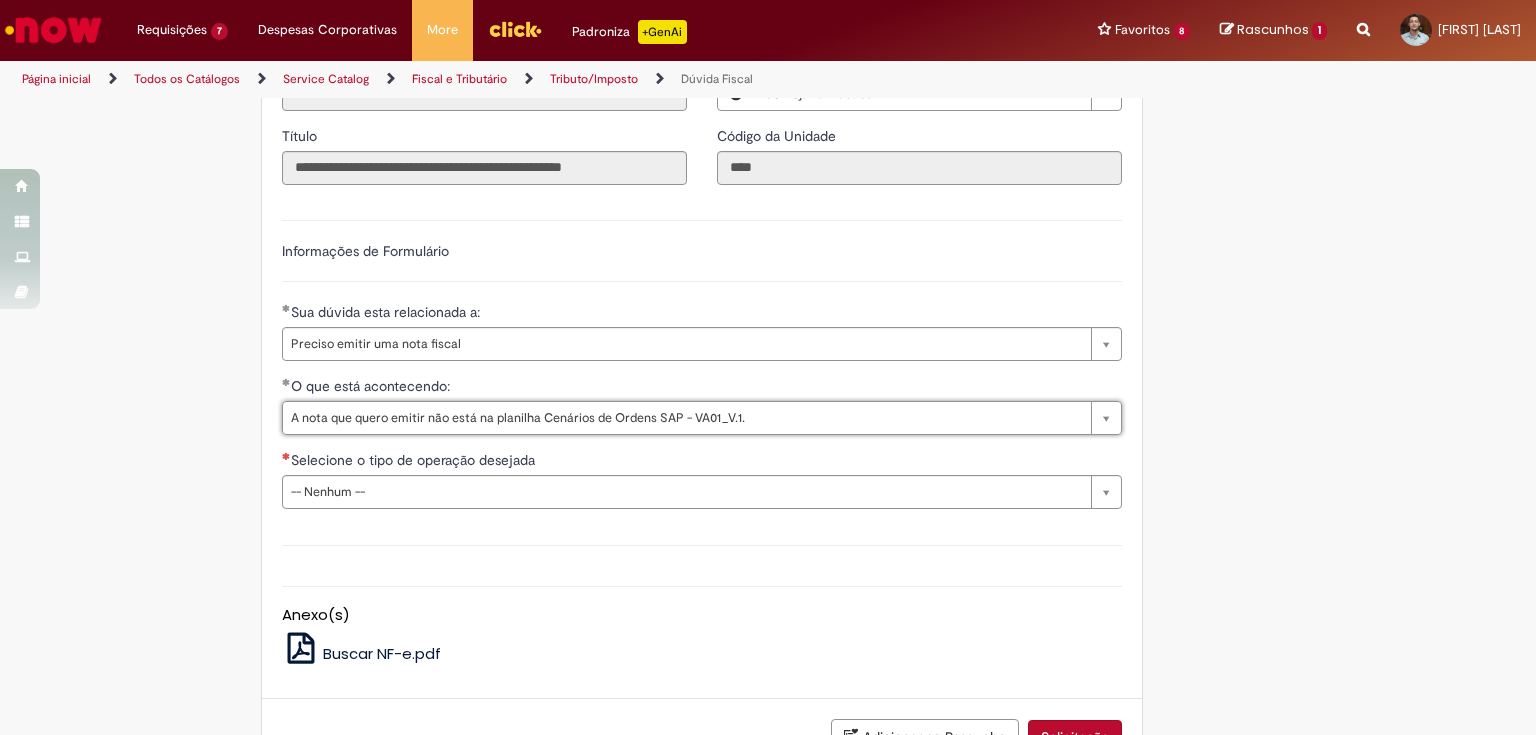 click on "Adicionar a Favoritos
Dúvida Fiscal
Este chamado tem a função de sanar qualquer dúvida ou situação que impacte na tributação de nossas operações.
Atenção:
Este chamado tem a função de sanar qualquer dúvida ou situação que impacte na tributação de nossas operações (ICMS; IPI; PIS e COFINS; FECOP; Substituição Tributária (Pauta, MVA ou CEST); Cancelamento, Complemento ou Correção de NF-e; Cenário de Emissão de NF-e (remessas diversas, operações com sinistro e ou devolução para fornecedor; Registro de NF-e; Divergência Contábil.
Este chamado  não é destinado
* Com o intuito de agilizar e ampliar seu conhecimento, consulte nossa Base de Conhecimento ou nossa página no  COLABORA . * * No adicione no TEAMS para receber informações importantes que impactam o cliente: Comunicações Consultivo - Impacto no Cliente! *
Documentos Oficiais   :" at bounding box center [768, 92] 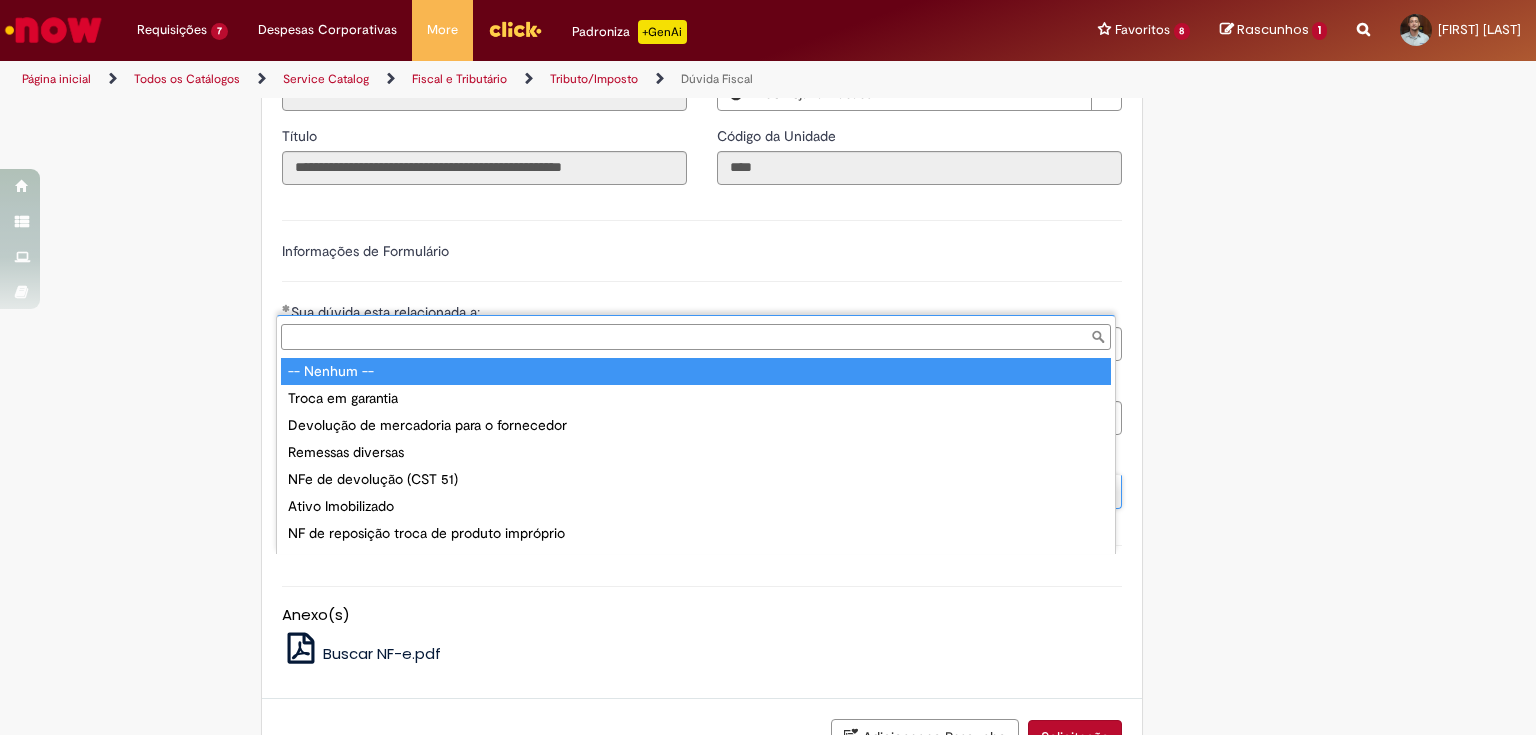 scroll, scrollTop: 16, scrollLeft: 0, axis: vertical 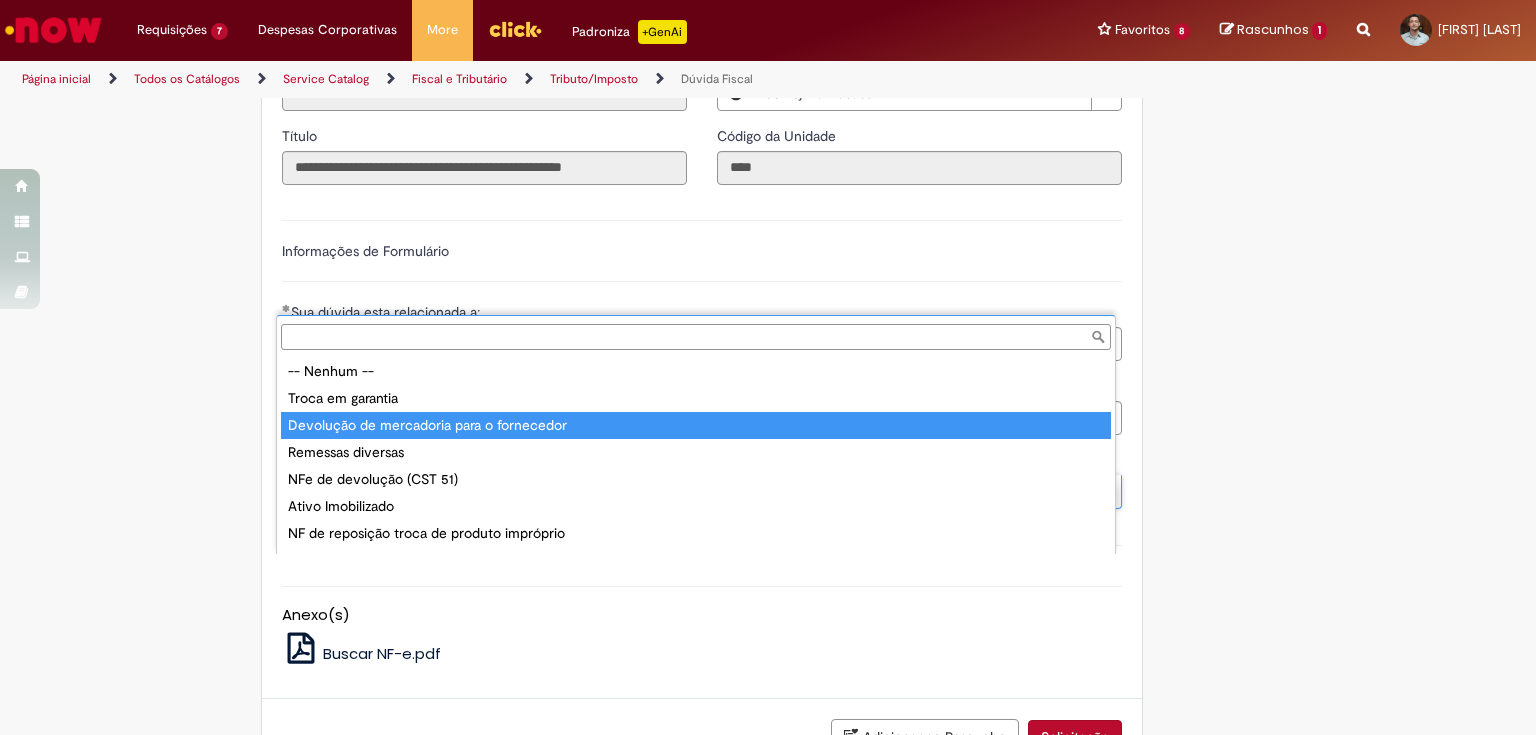 type on "**********" 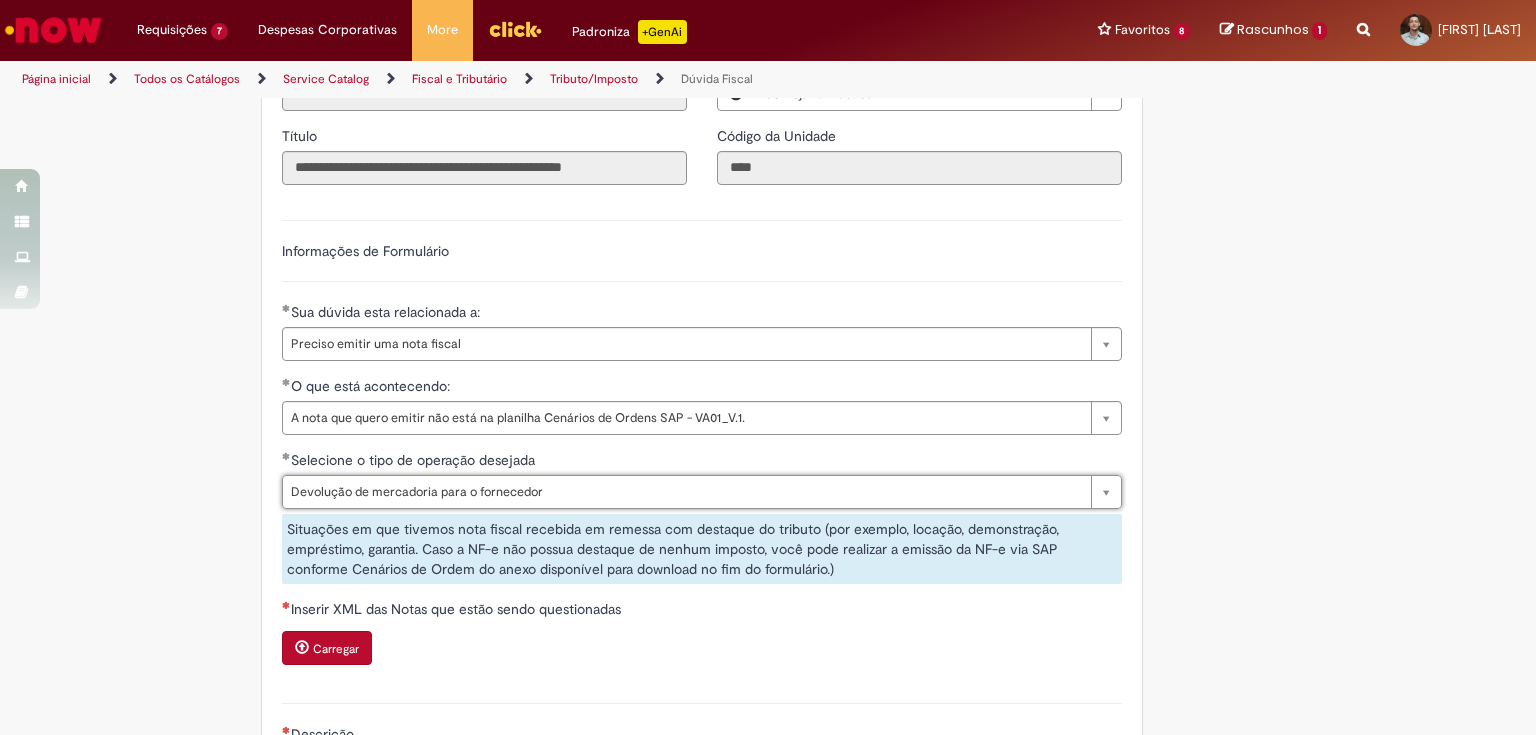 click on "Adicionar a Favoritos
Dúvida Fiscal
Este chamado tem a função de sanar qualquer dúvida ou situação que impacte na tributação de nossas operações.
Atenção:
Este chamado tem a função de sanar qualquer dúvida ou situação que impacte na tributação de nossas operações (ICMS; IPI; PIS e COFINS; FECOP; Substituição Tributária (Pauta, MVA ou CEST); Cancelamento, Complemento ou Correção de NF-e; Cenário de Emissão de NF-e (remessas diversas, operações com sinistro e ou devolução para fornecedor; Registro de NF-e; Divergência Contábil.
Este chamado  não é destinado
* Com o intuito de agilizar e ampliar seu conhecimento, consulte nossa Base de Conhecimento ou nossa página no  COLABORA . * * No adicione no TEAMS para receber informações importantes que impactam o cliente: Comunicações Consultivo - Impacto no Cliente! *
Documentos Oficiais   :" at bounding box center (768, 235) 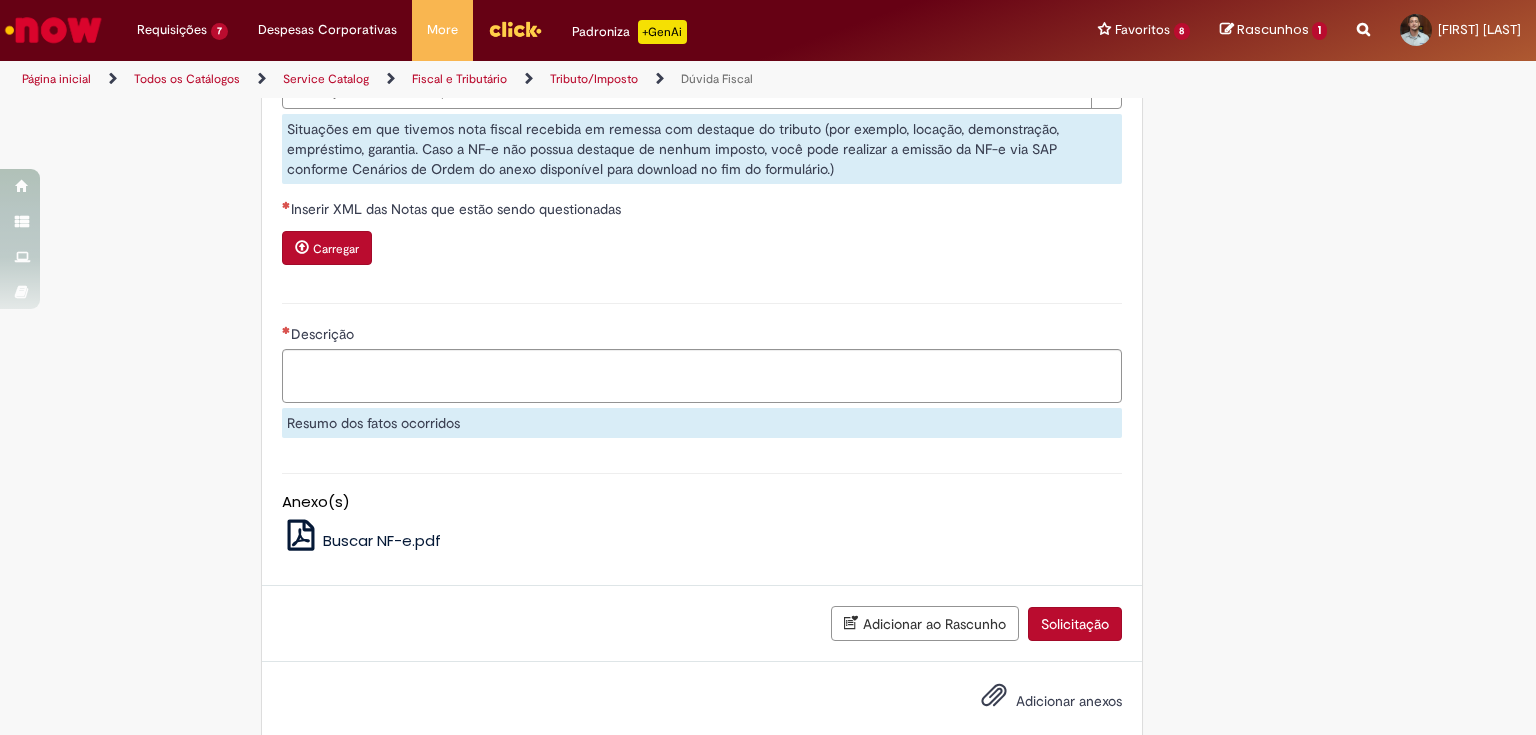 scroll, scrollTop: 1120, scrollLeft: 0, axis: vertical 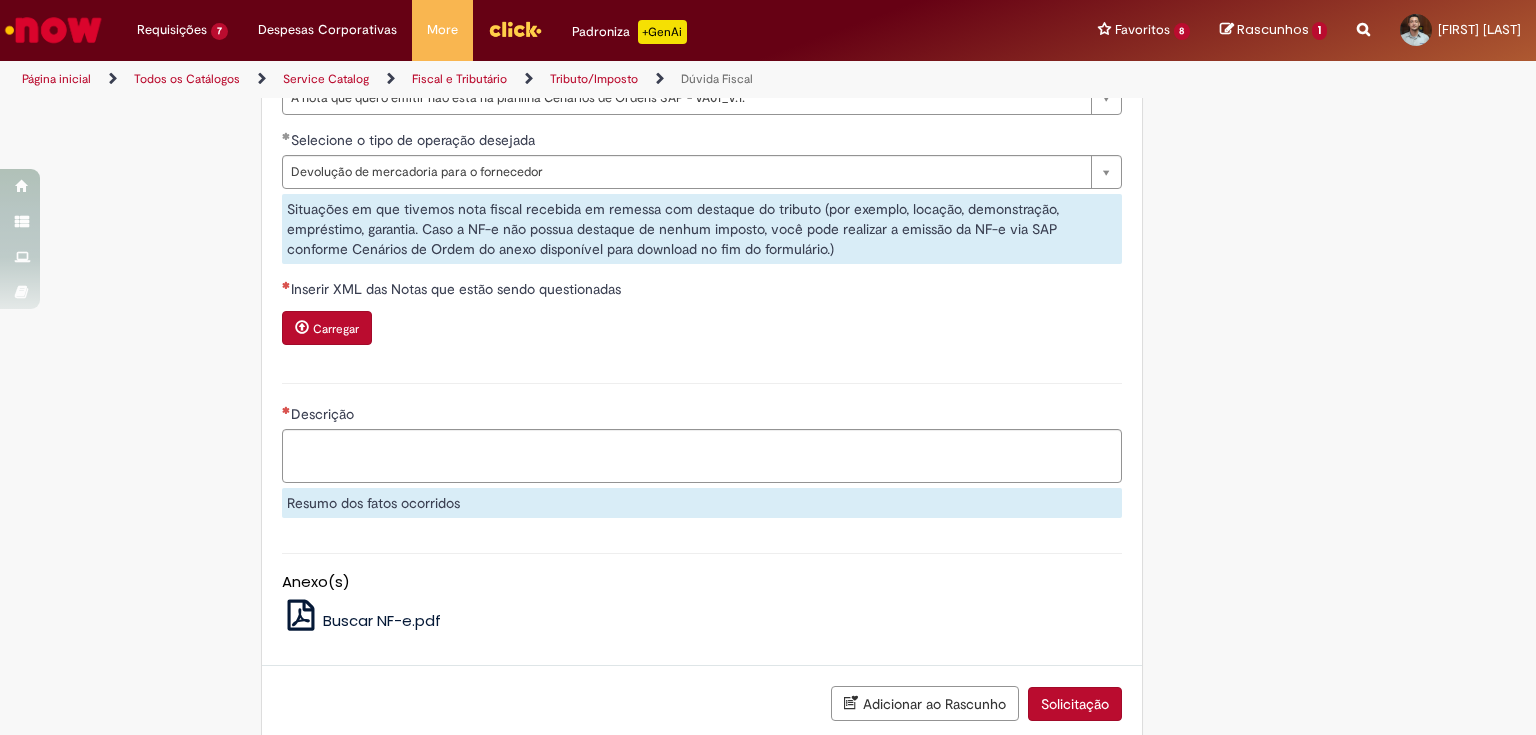 click on "Carregar" at bounding box center [336, 329] 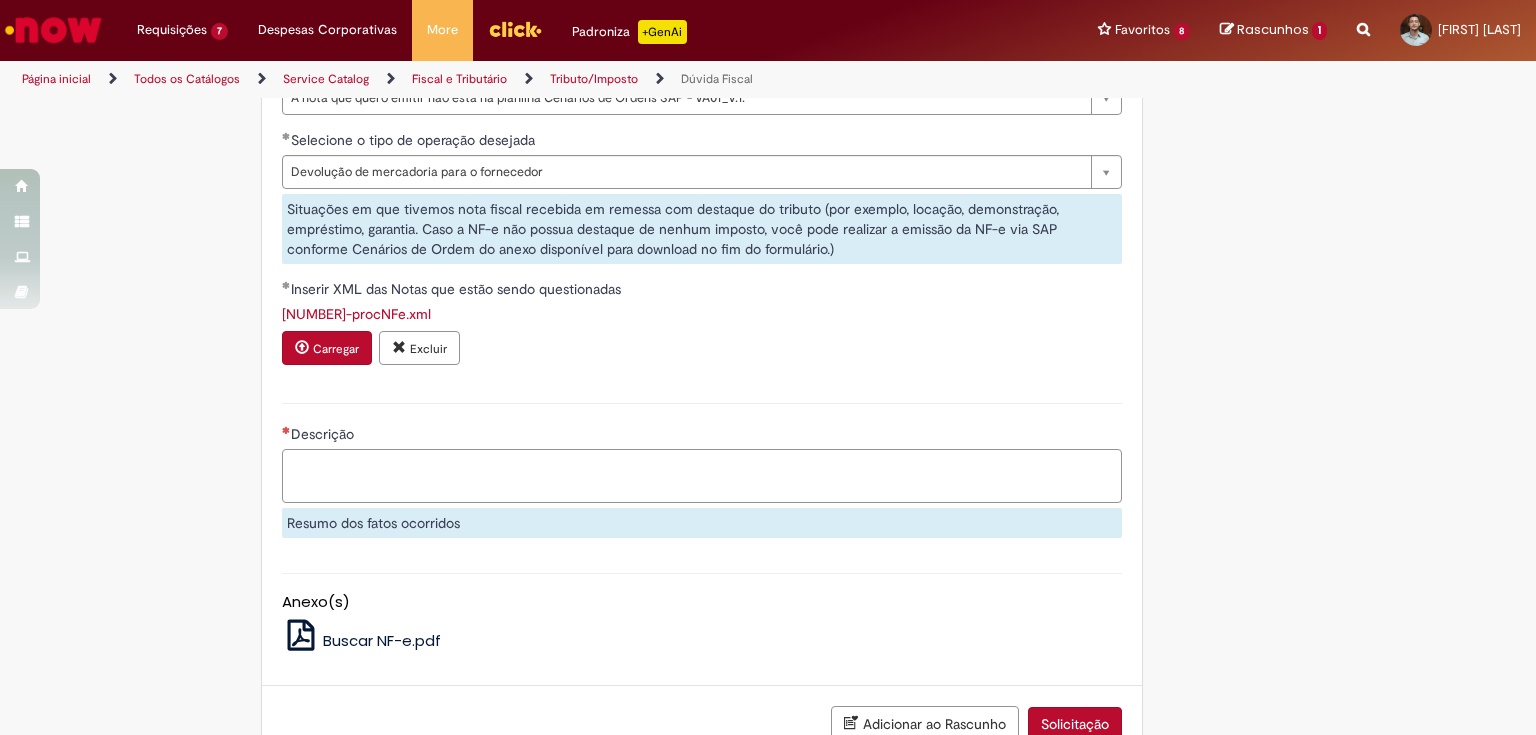 click on "Descrição" at bounding box center (702, 476) 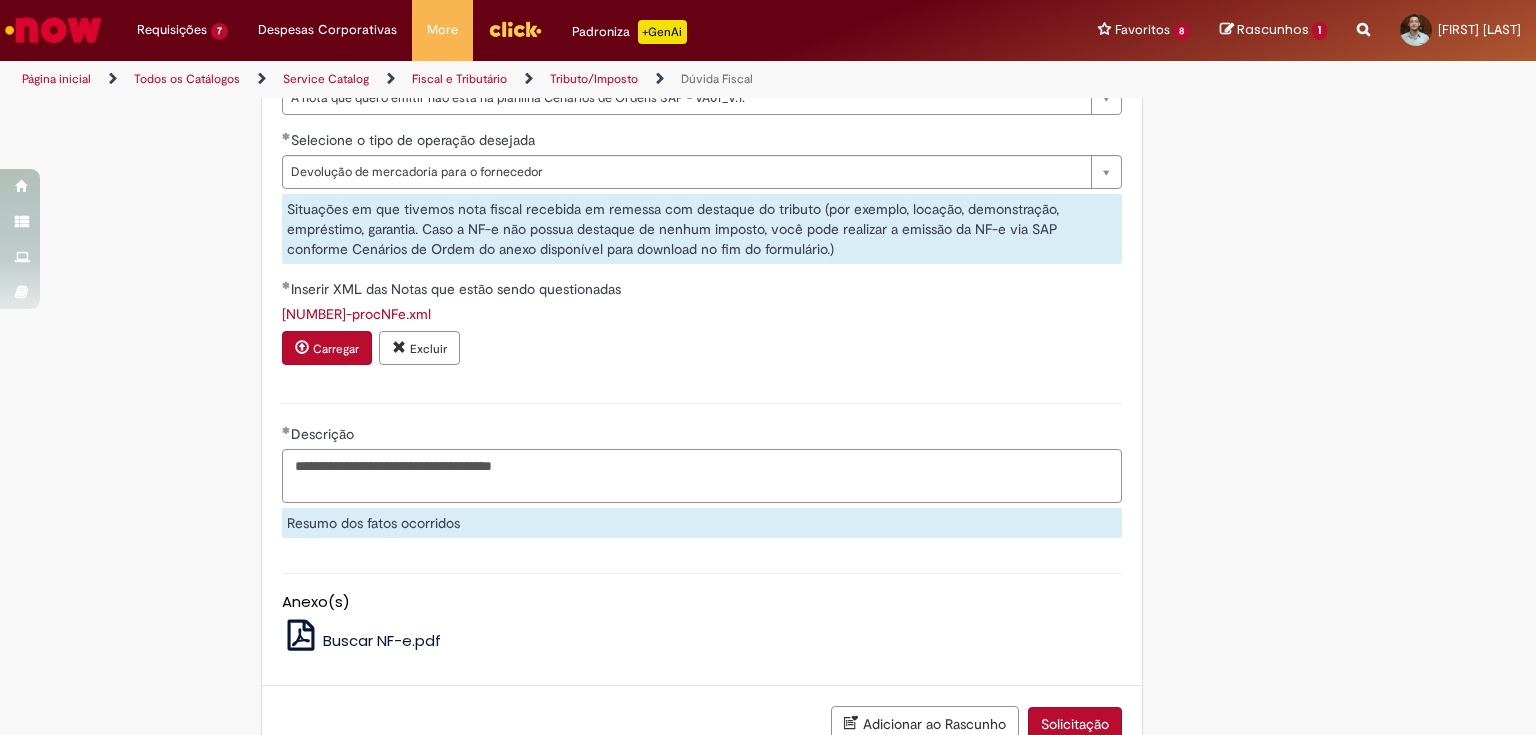 click on "**********" at bounding box center [702, 476] 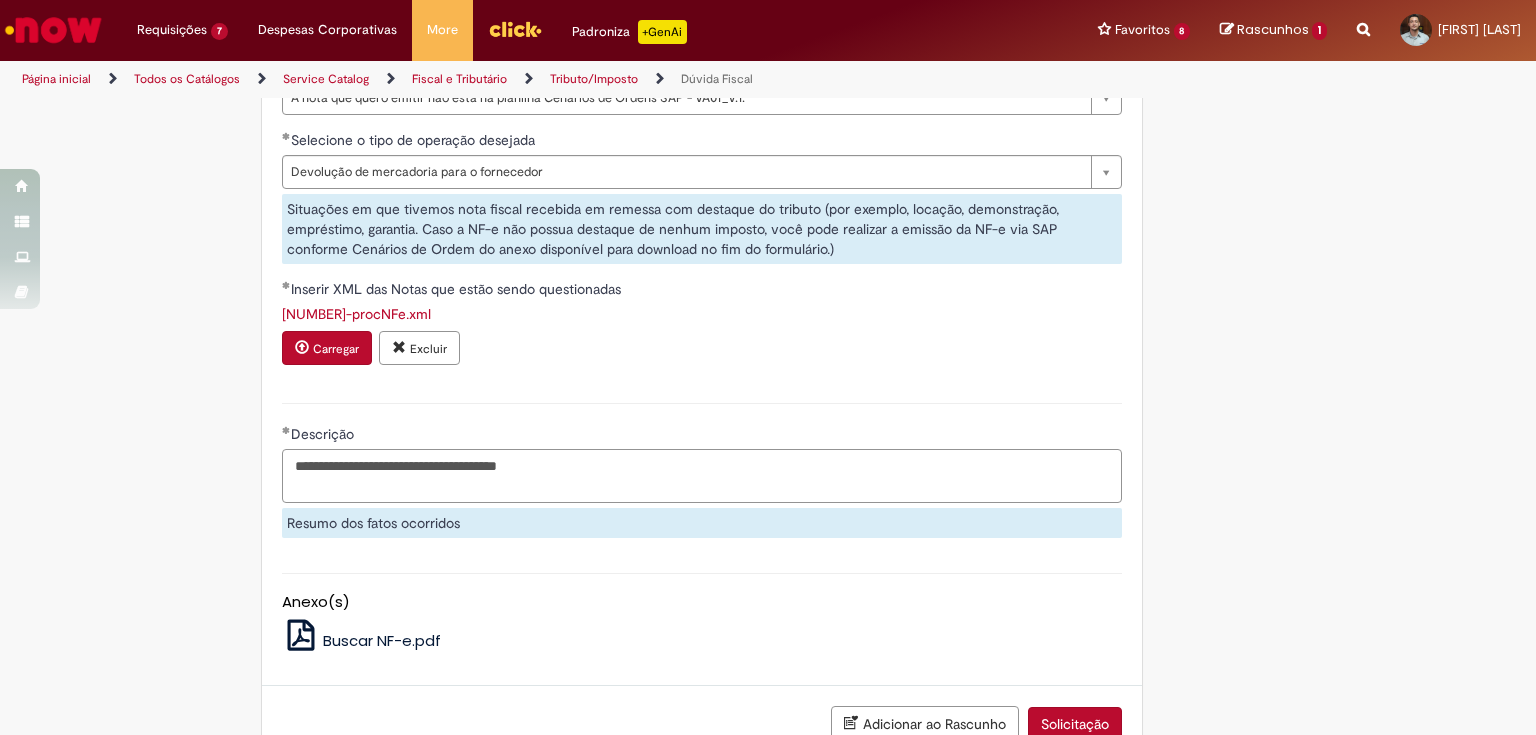 click on "**********" at bounding box center [702, 476] 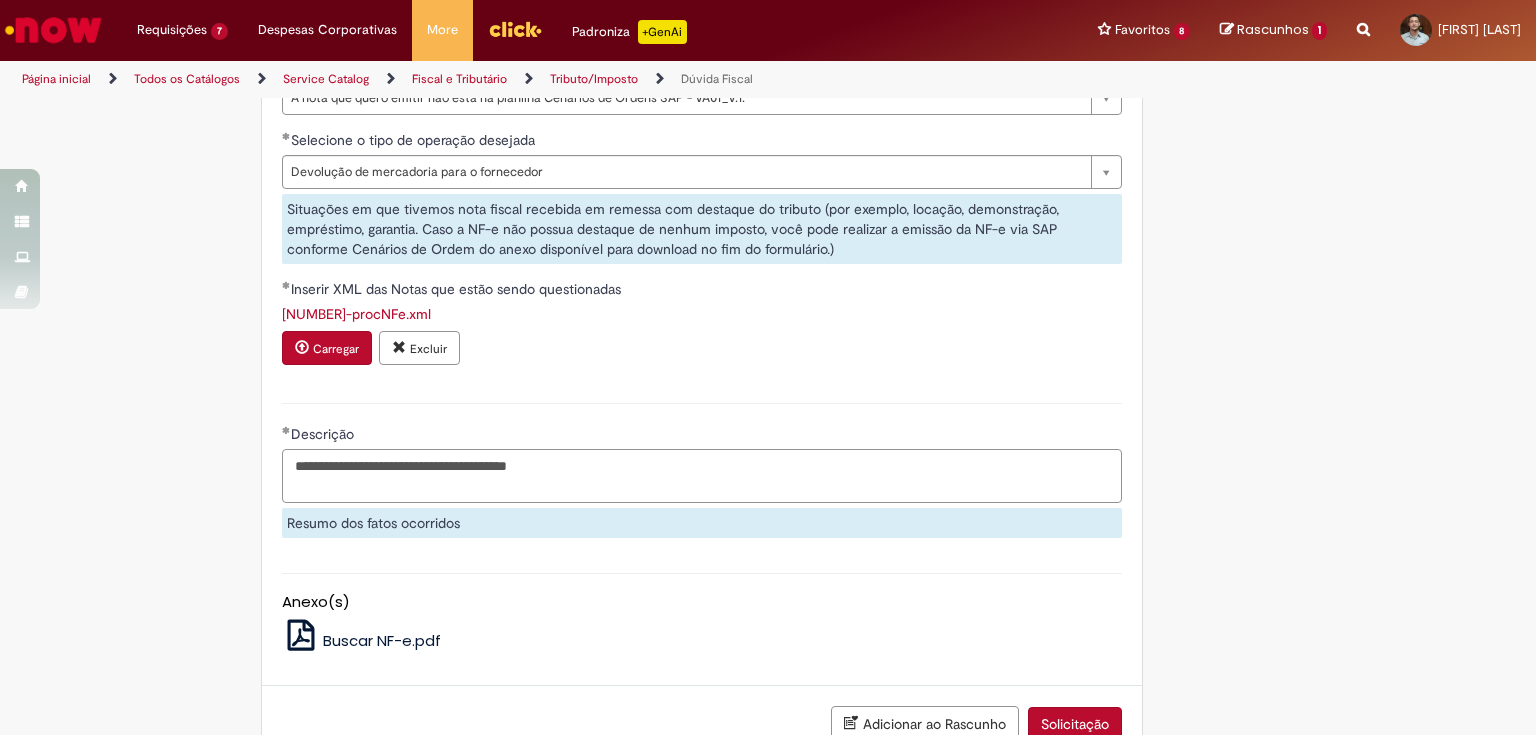 type on "**********" 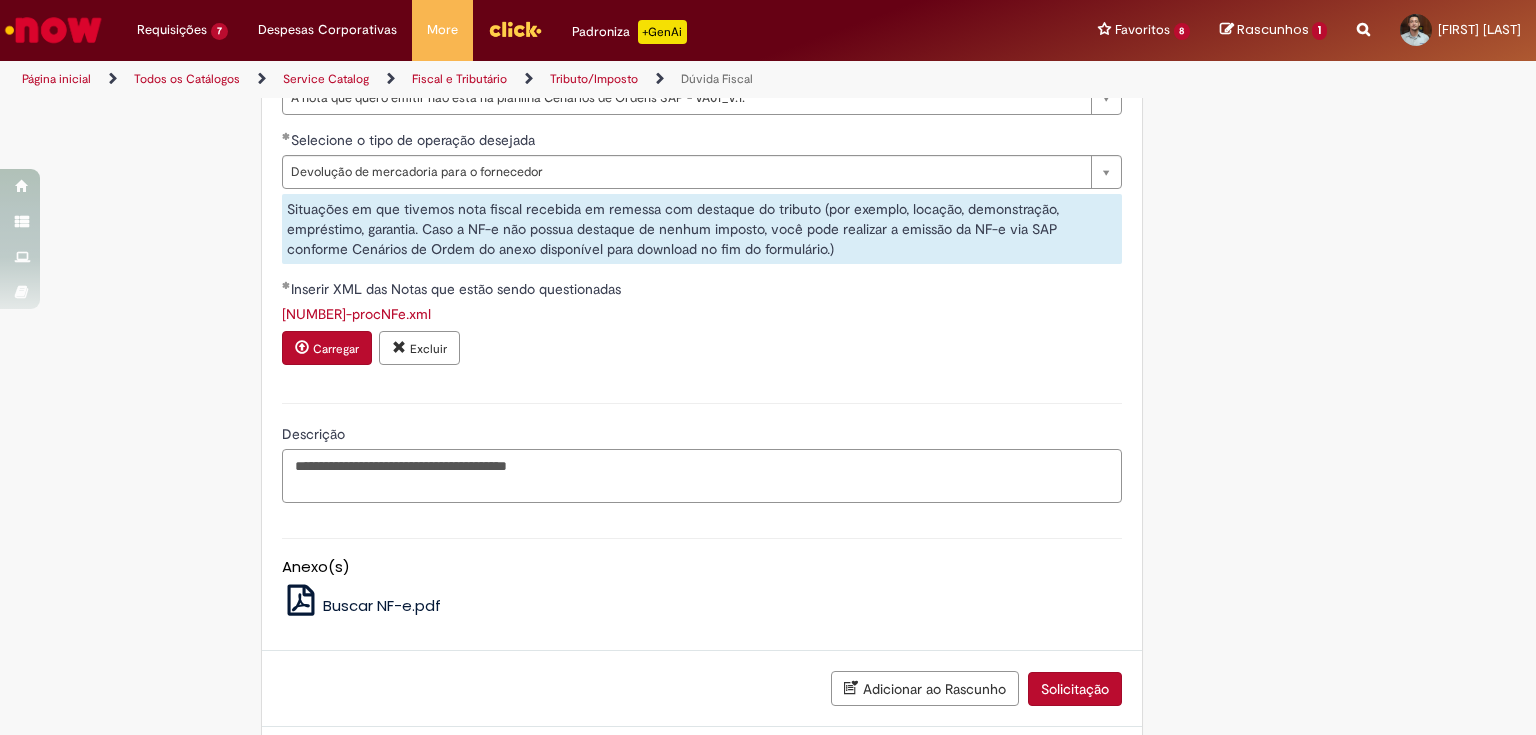 scroll, scrollTop: 1297, scrollLeft: 0, axis: vertical 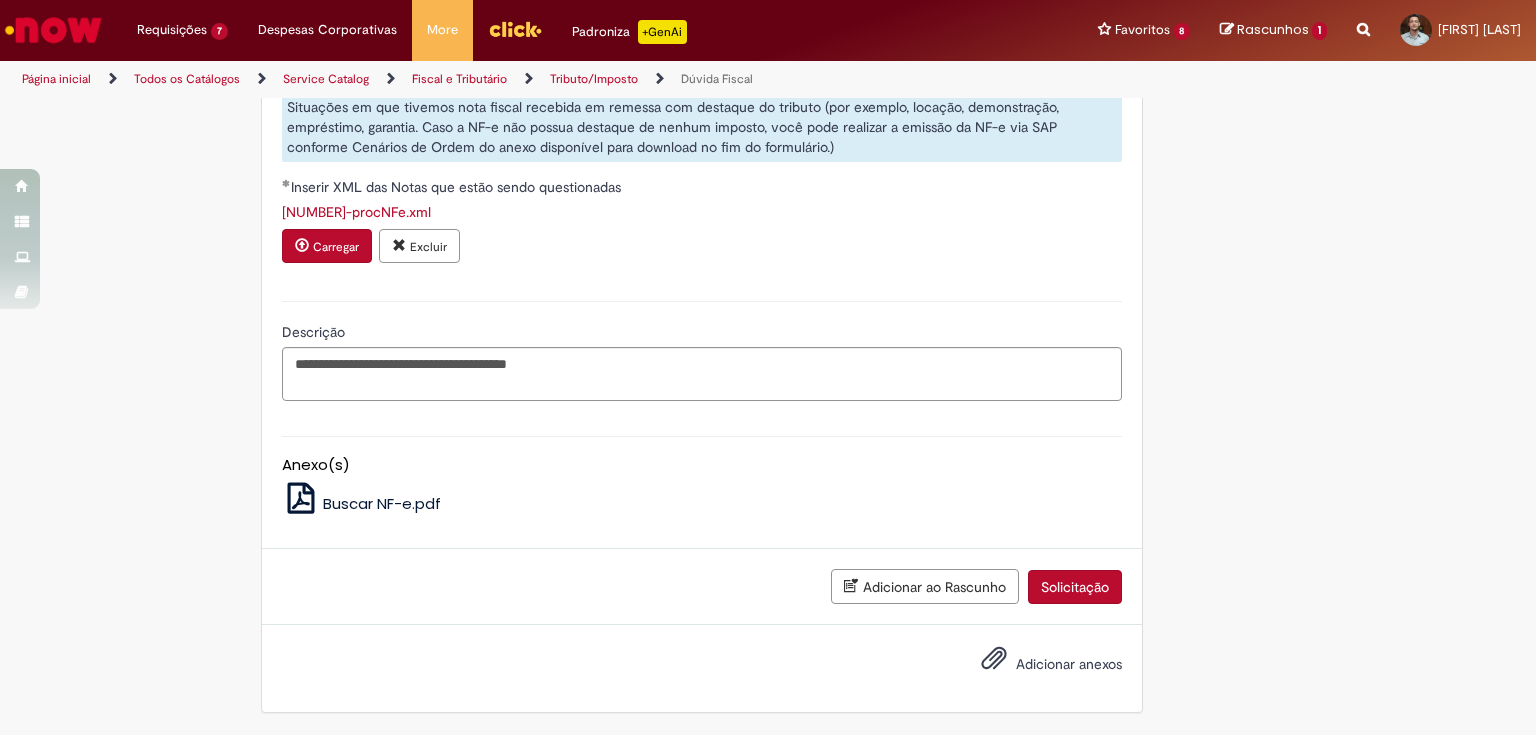 click on "Solicitação" at bounding box center (1075, 587) 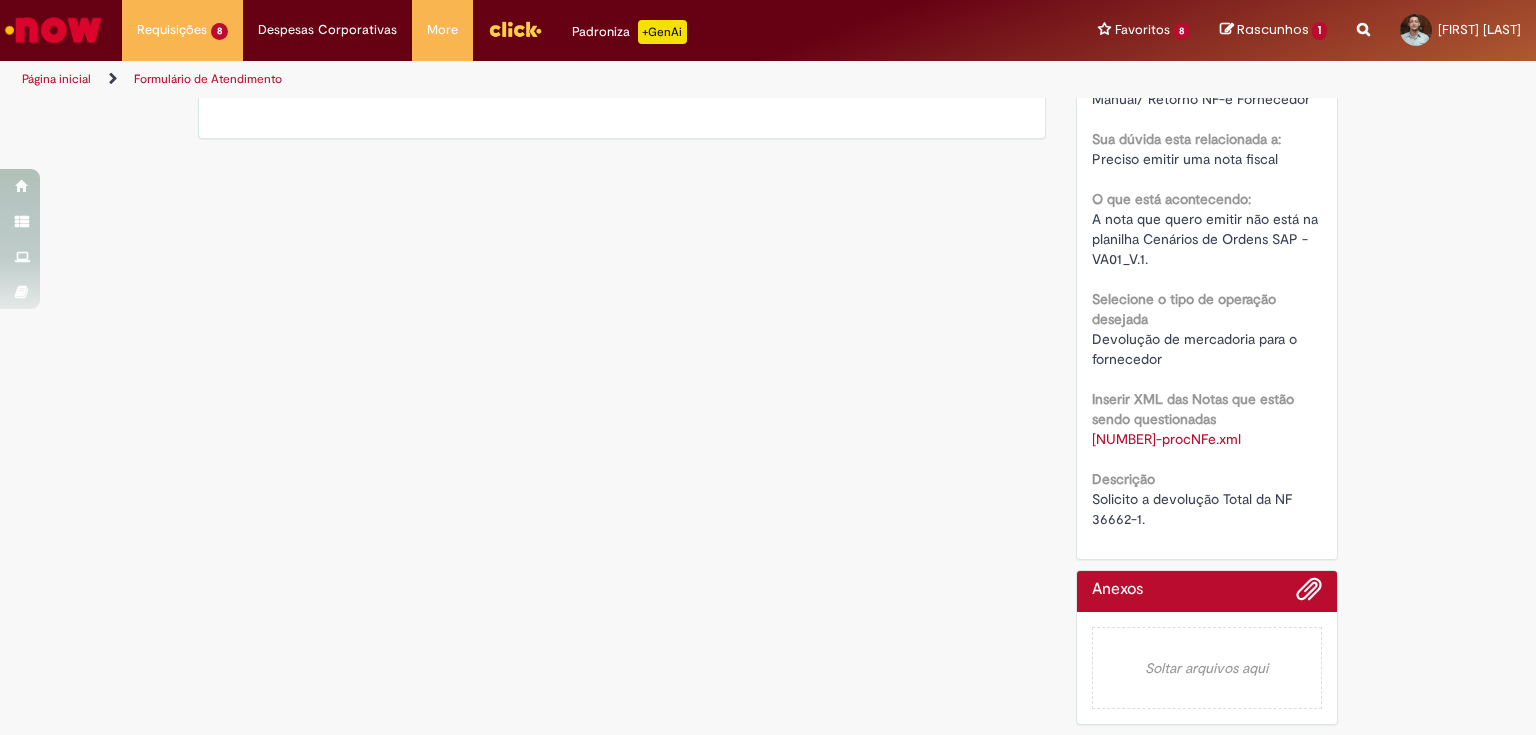 scroll, scrollTop: 0, scrollLeft: 0, axis: both 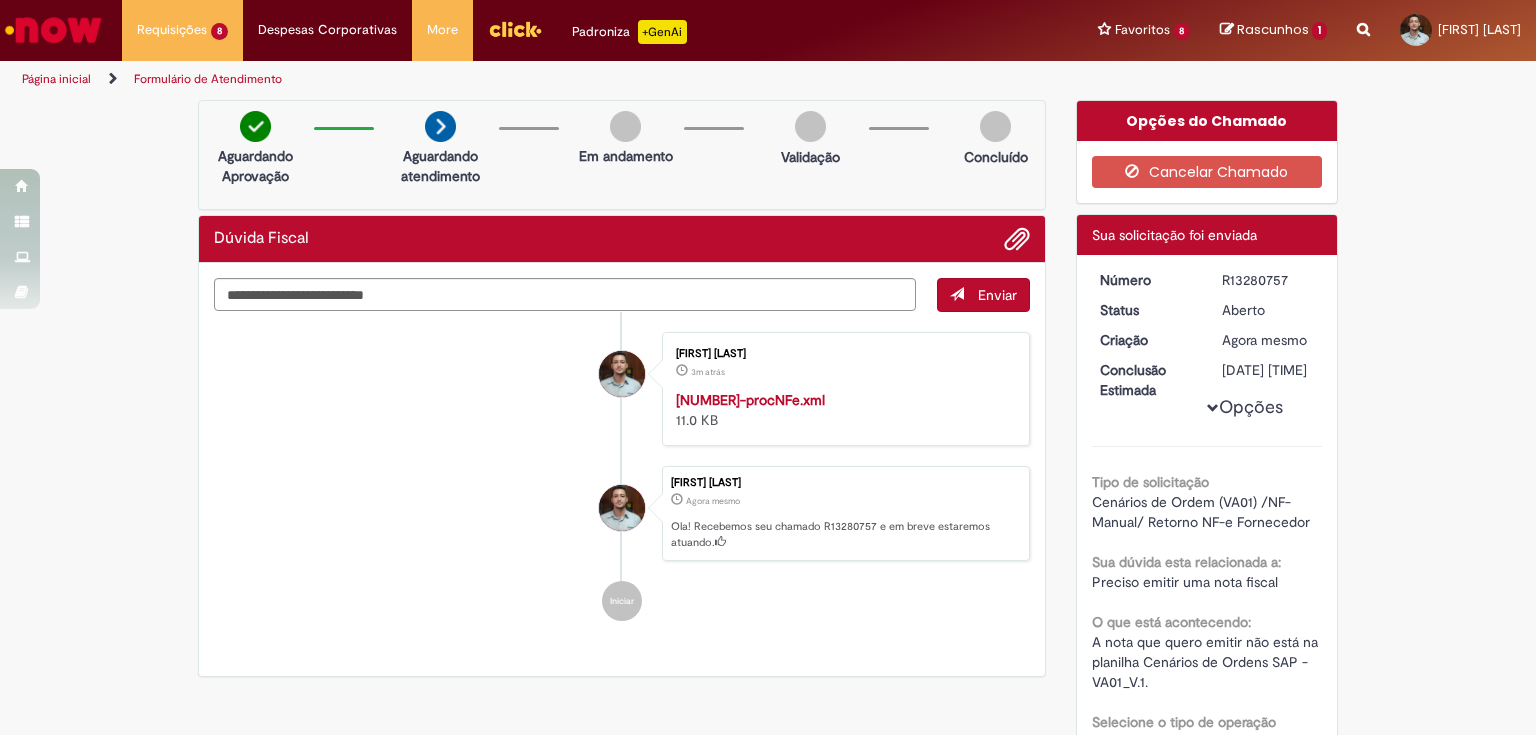 click on "Página inicial" at bounding box center (56, 79) 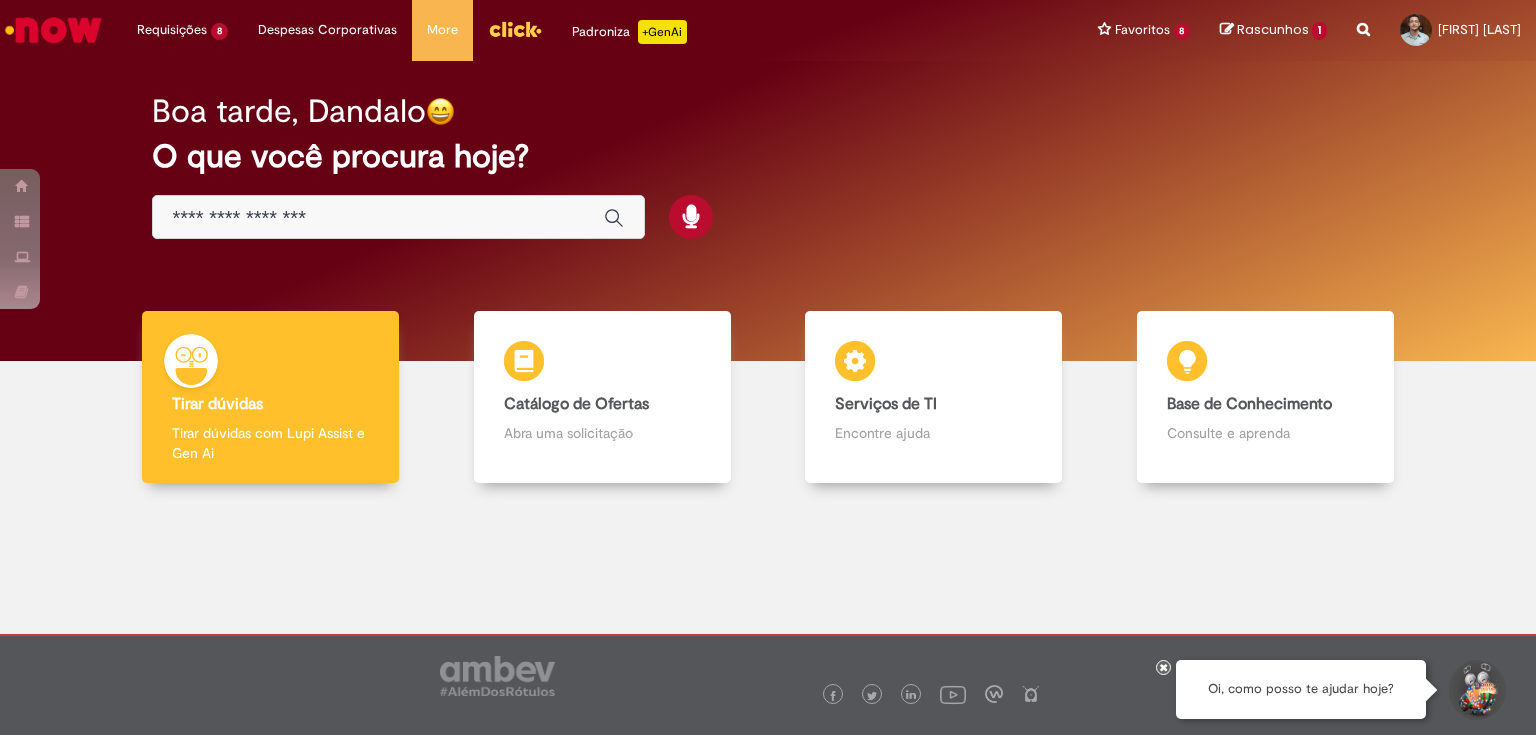 click at bounding box center (378, 218) 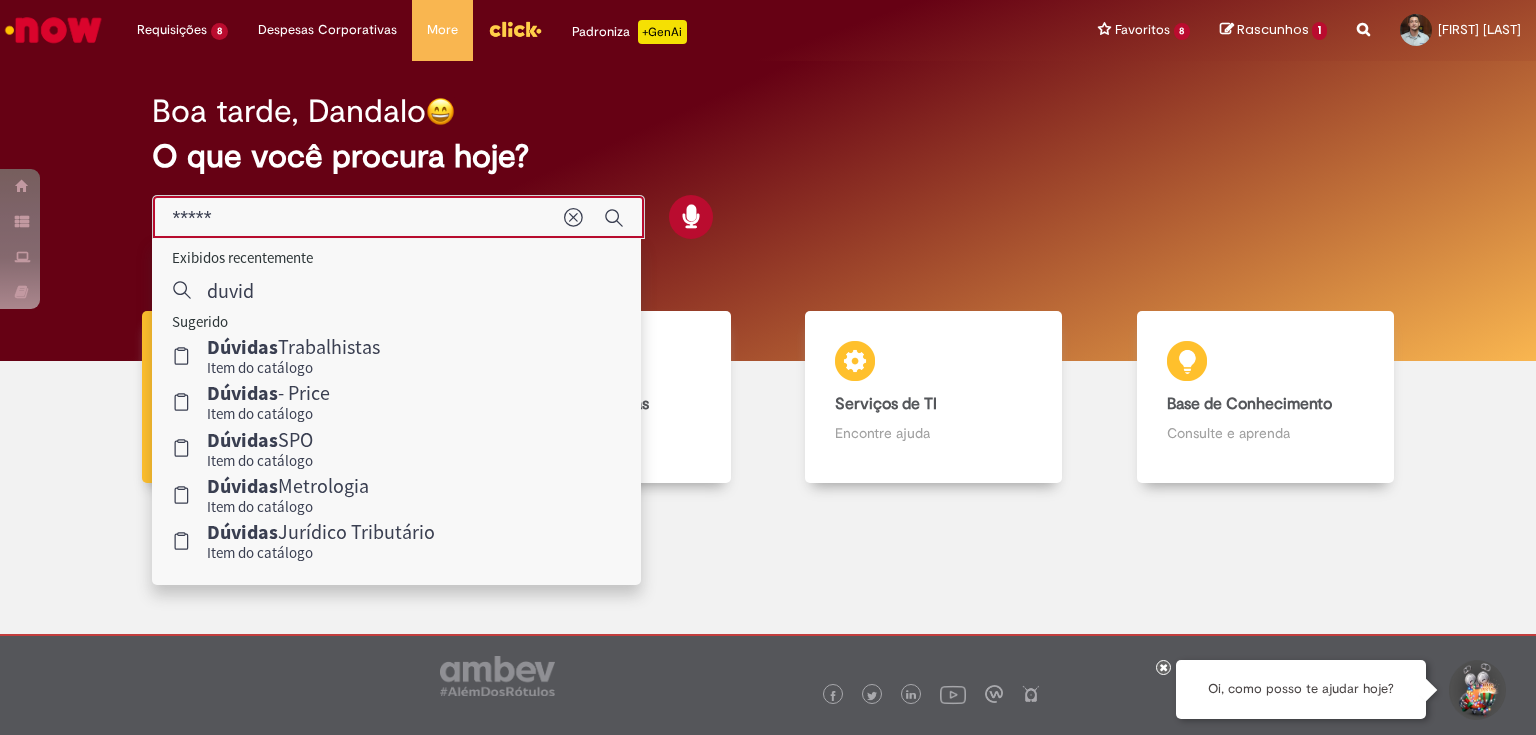 type on "******" 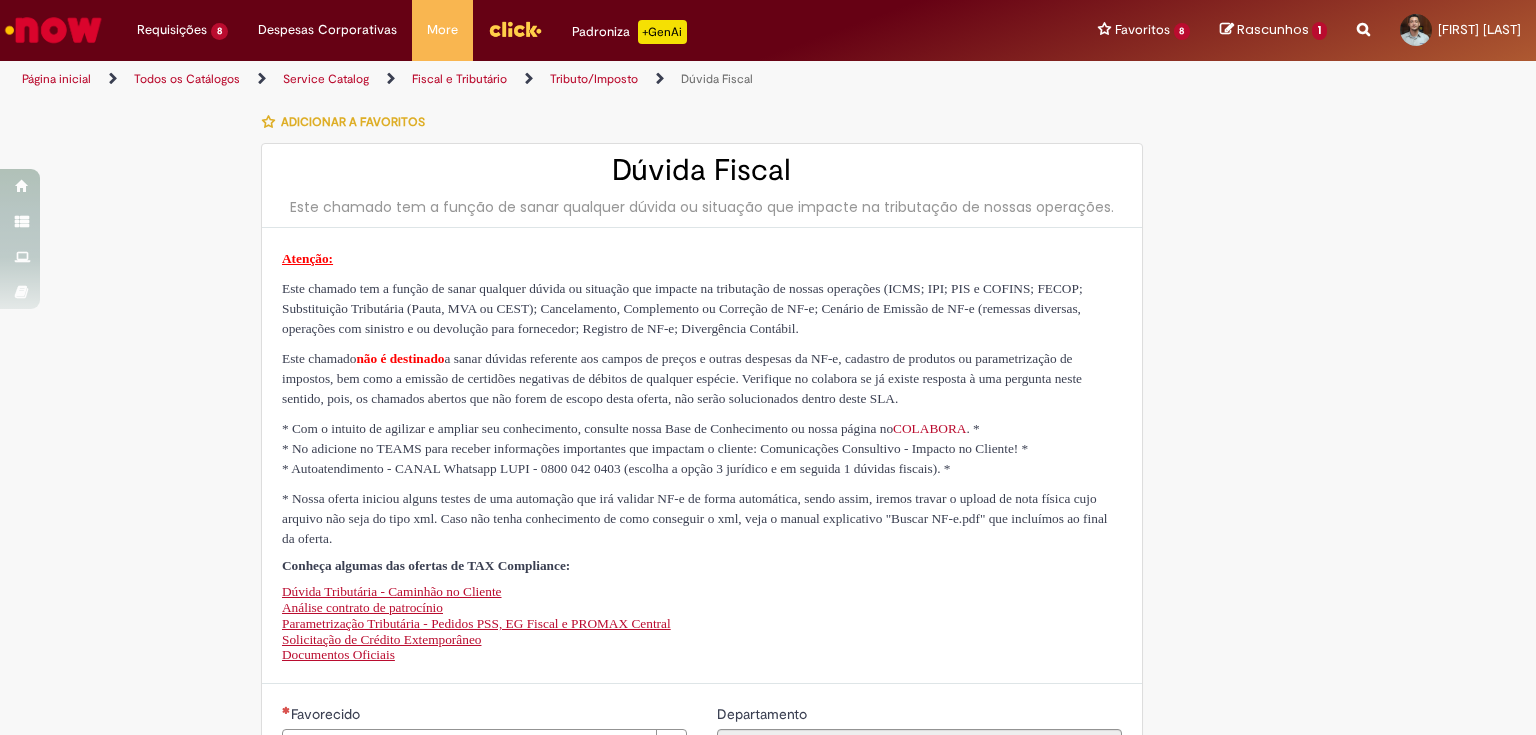 type on "********" 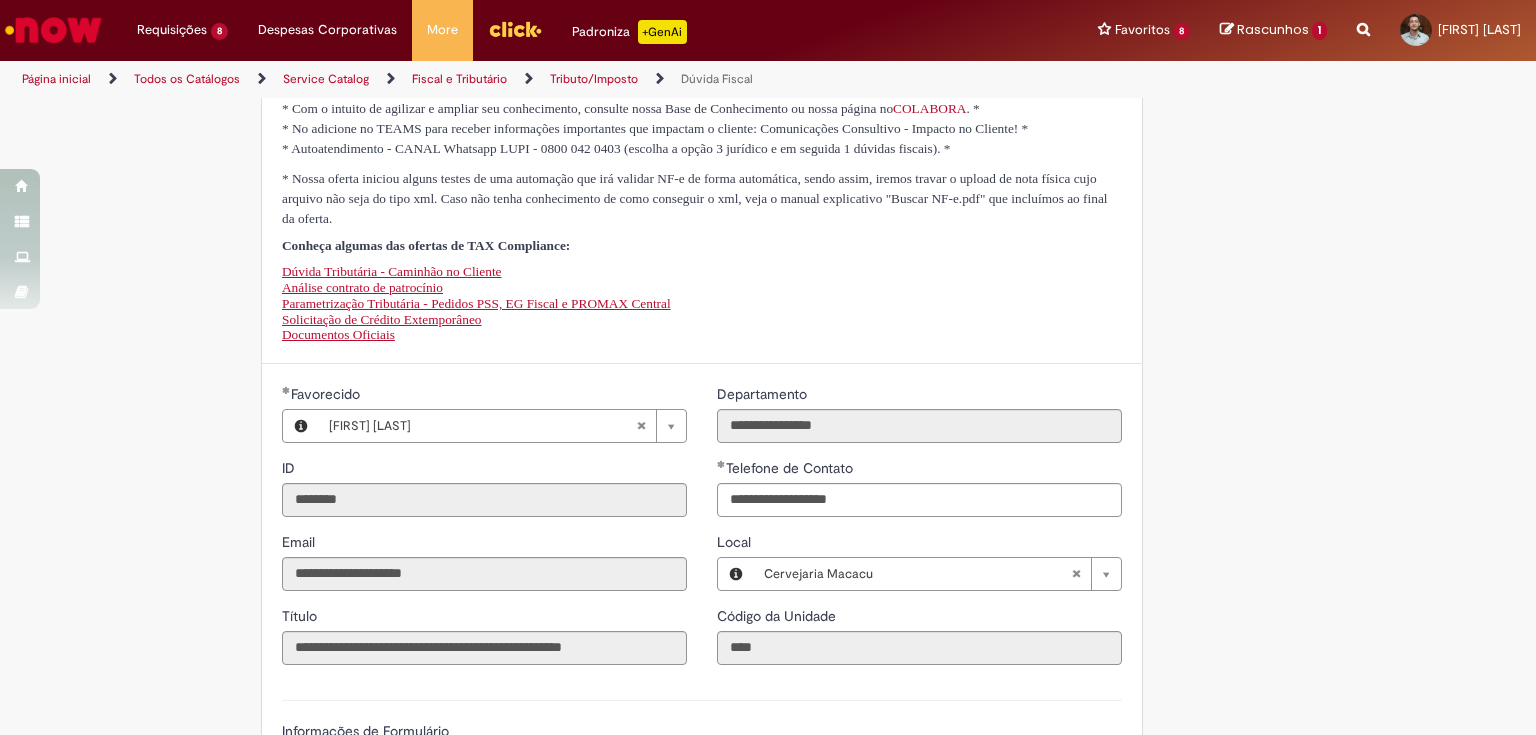 scroll, scrollTop: 560, scrollLeft: 0, axis: vertical 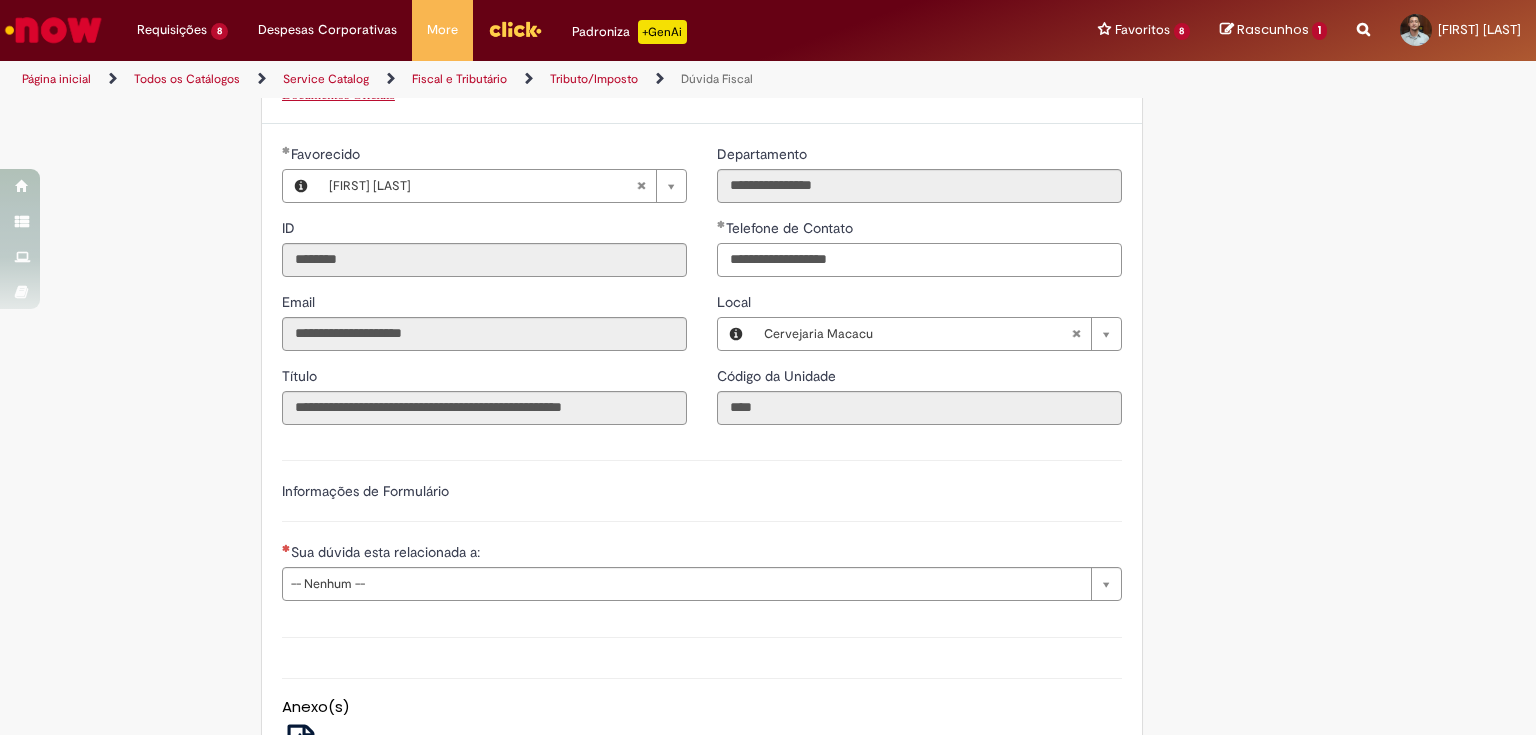 drag, startPoint x: 787, startPoint y: 335, endPoint x: 807, endPoint y: 336, distance: 20.024984 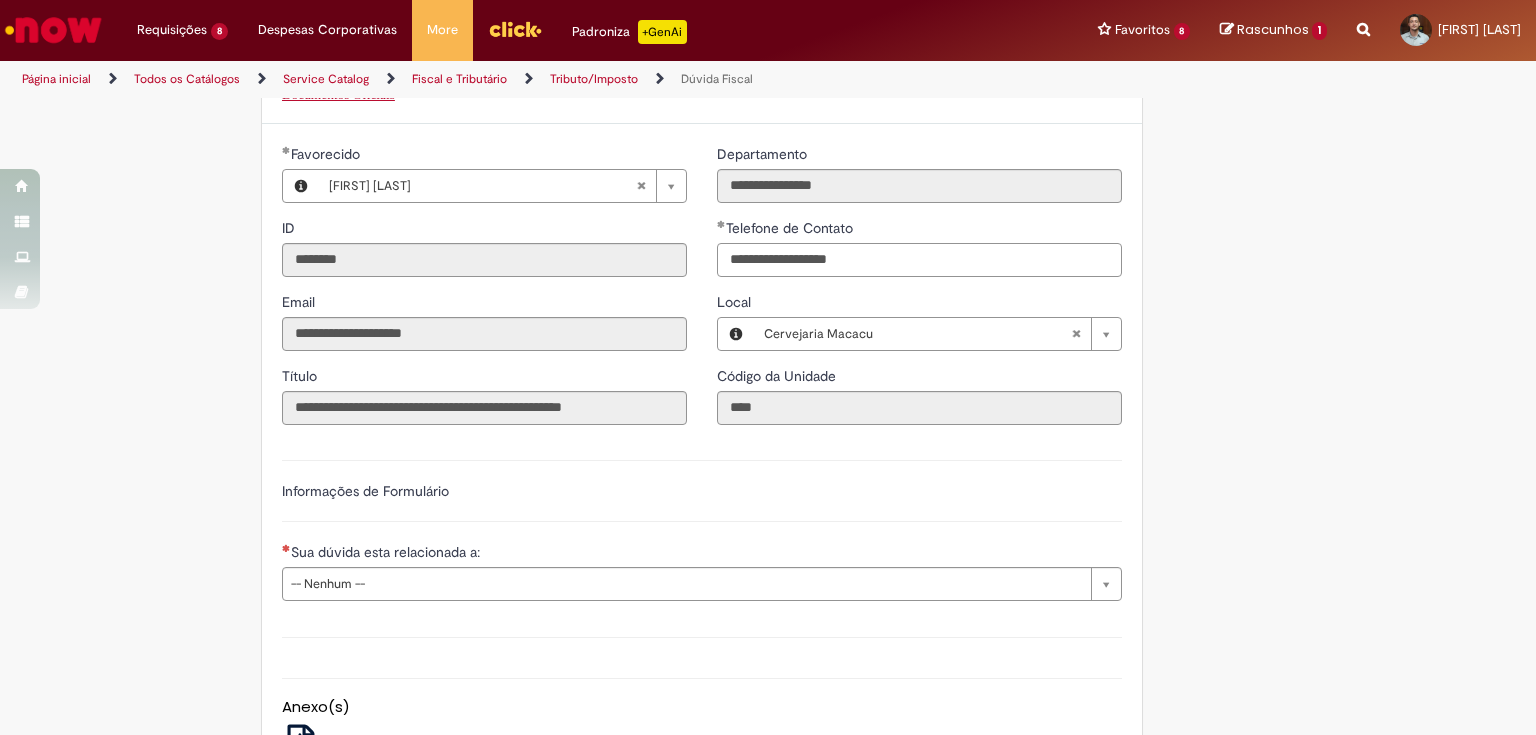 drag, startPoint x: 786, startPoint y: 338, endPoint x: 872, endPoint y: 328, distance: 86.579445 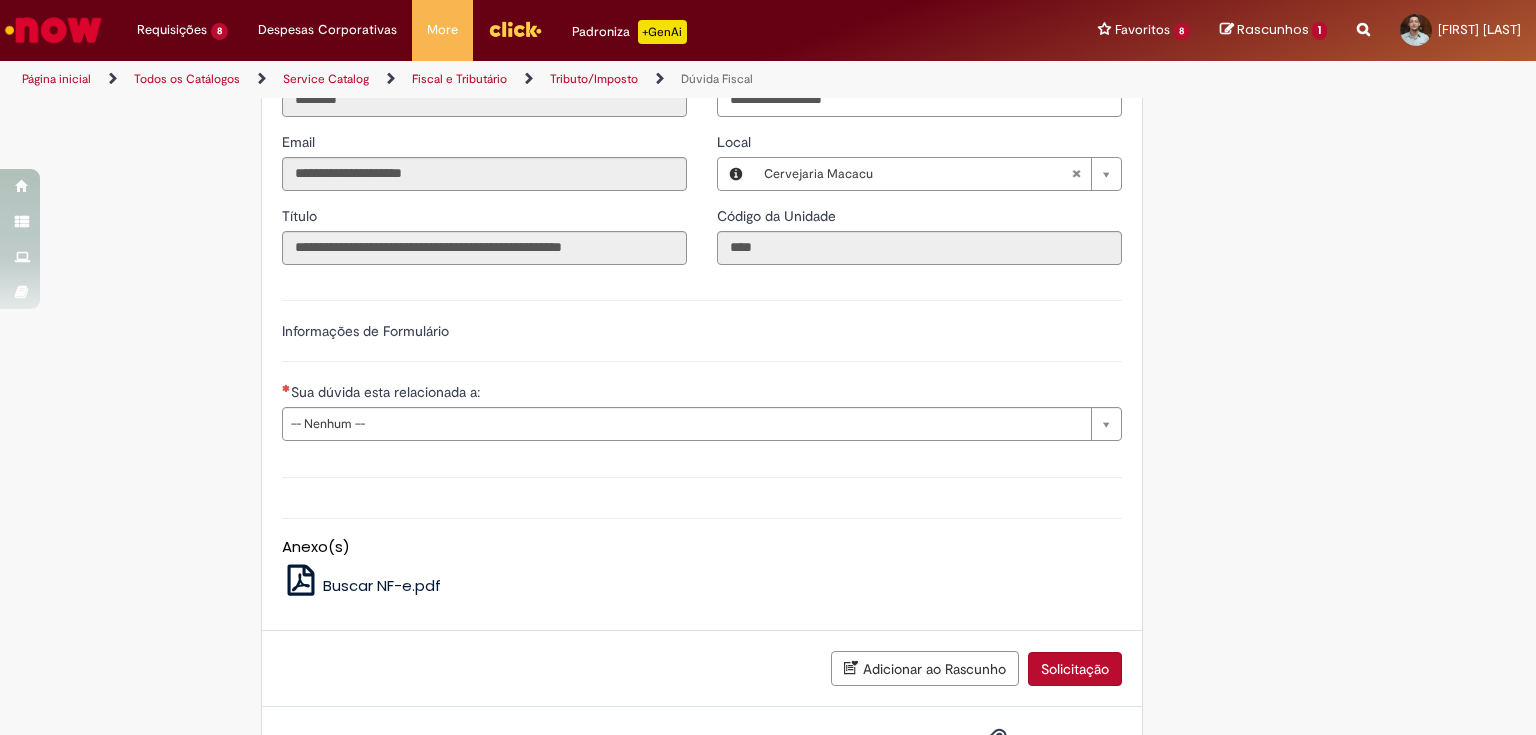 scroll, scrollTop: 800, scrollLeft: 0, axis: vertical 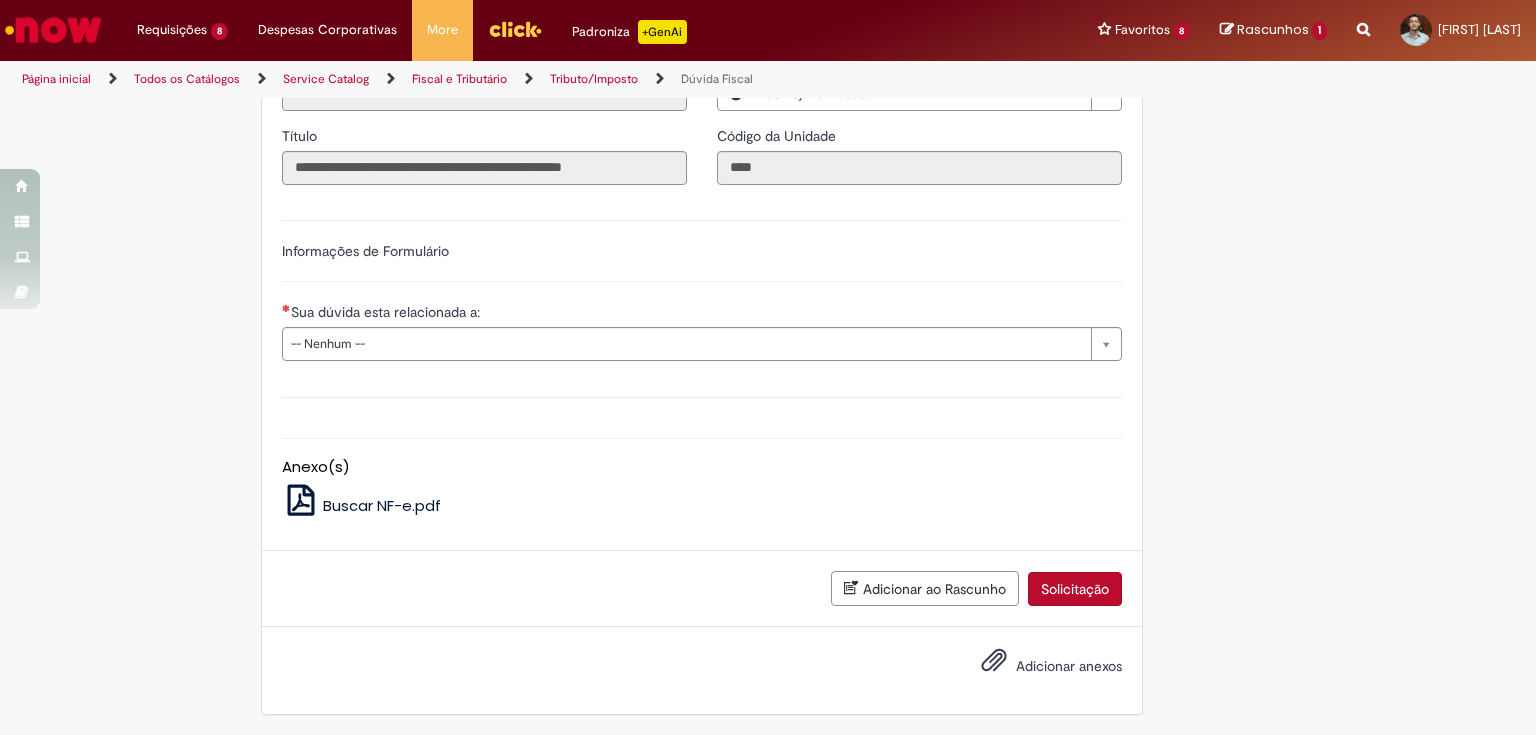 type on "**********" 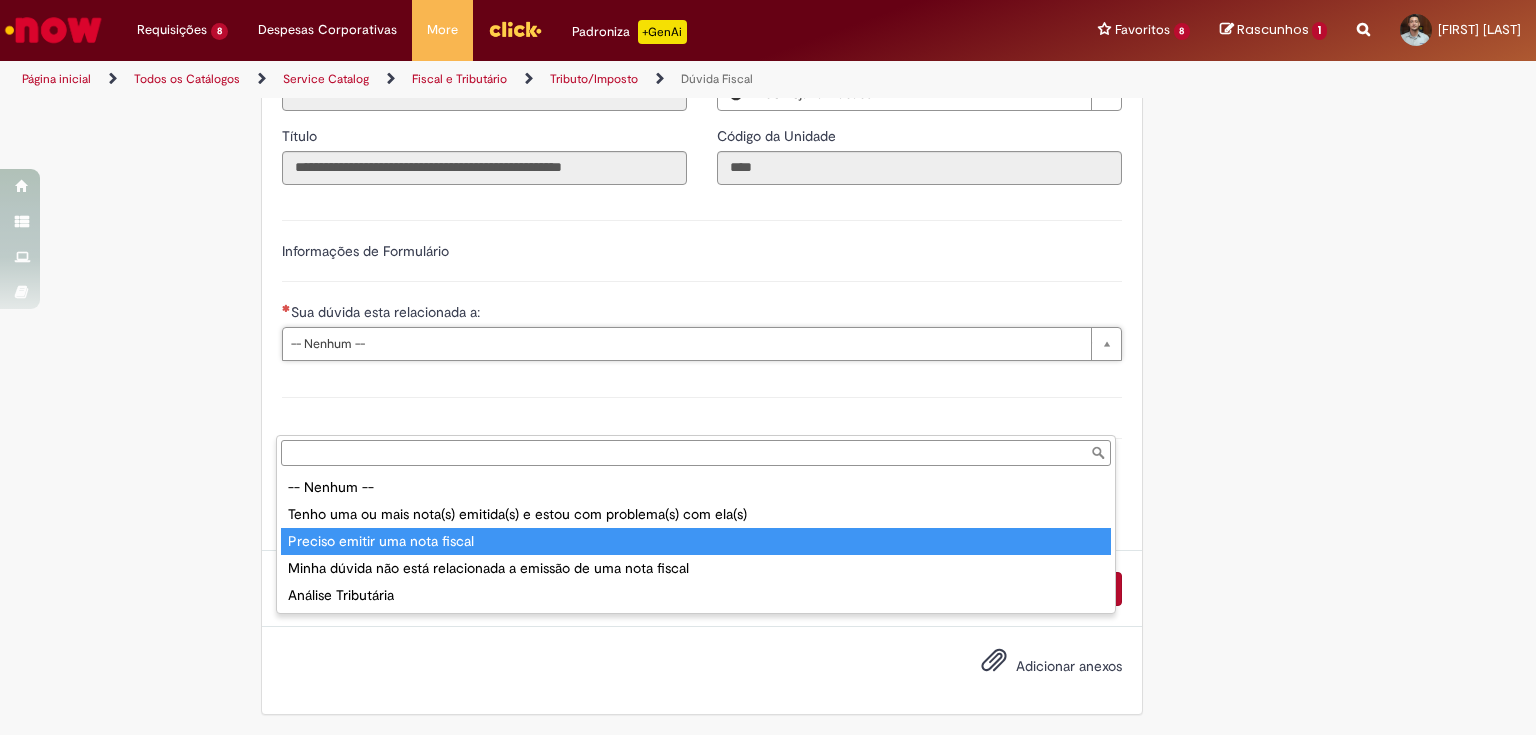 type on "**********" 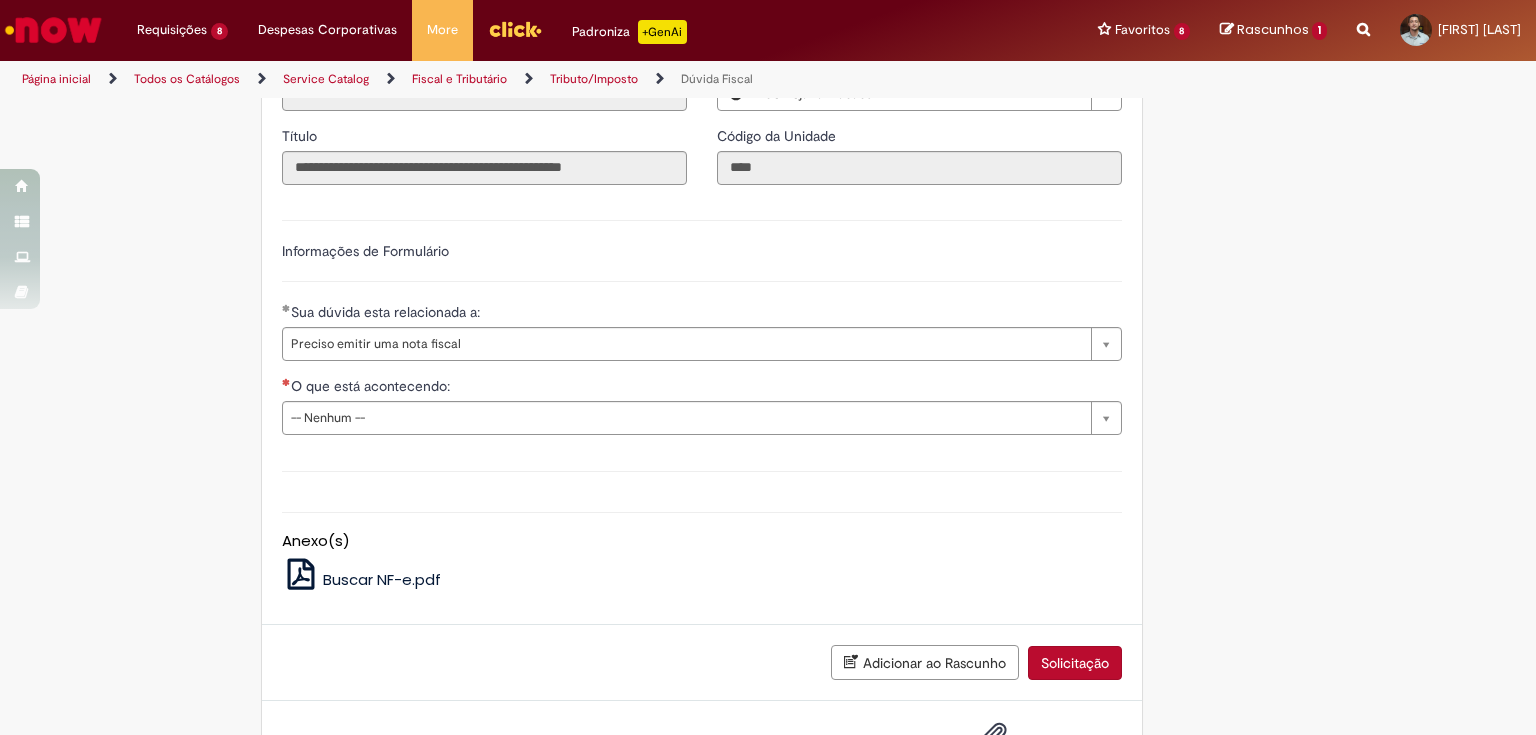 click on "Descrição" at bounding box center [702, 471] 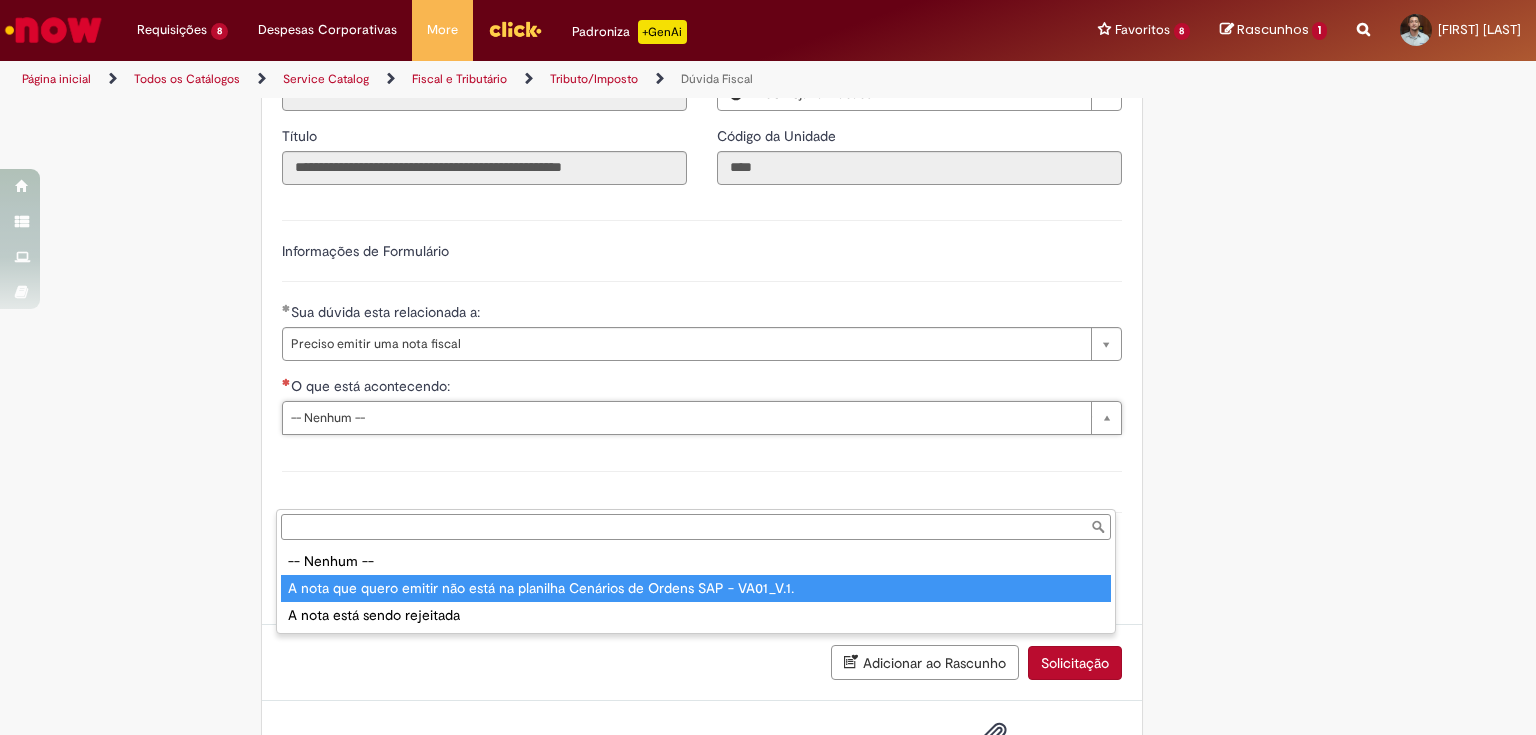 type on "**********" 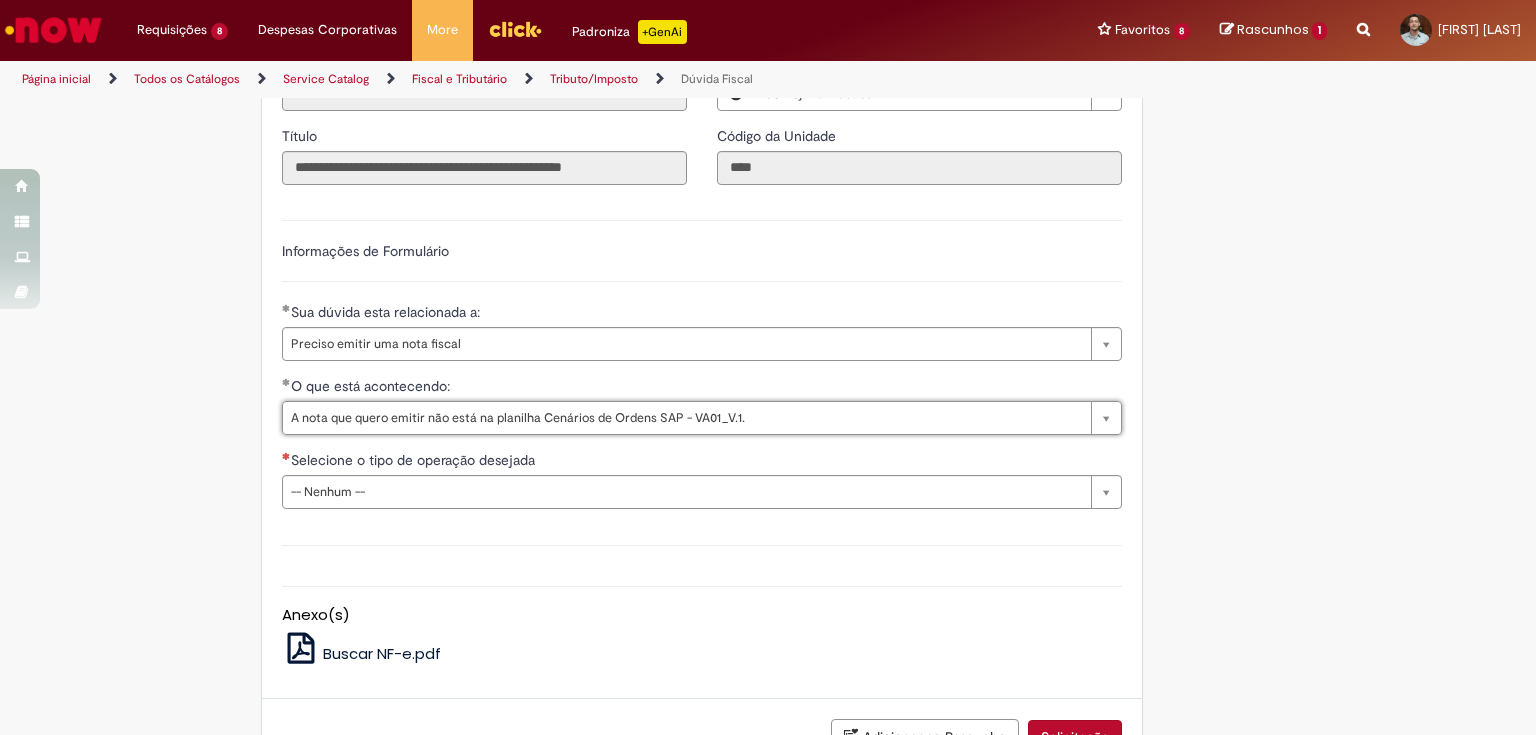 click on "Informações de Formulário" at bounding box center (702, 261) 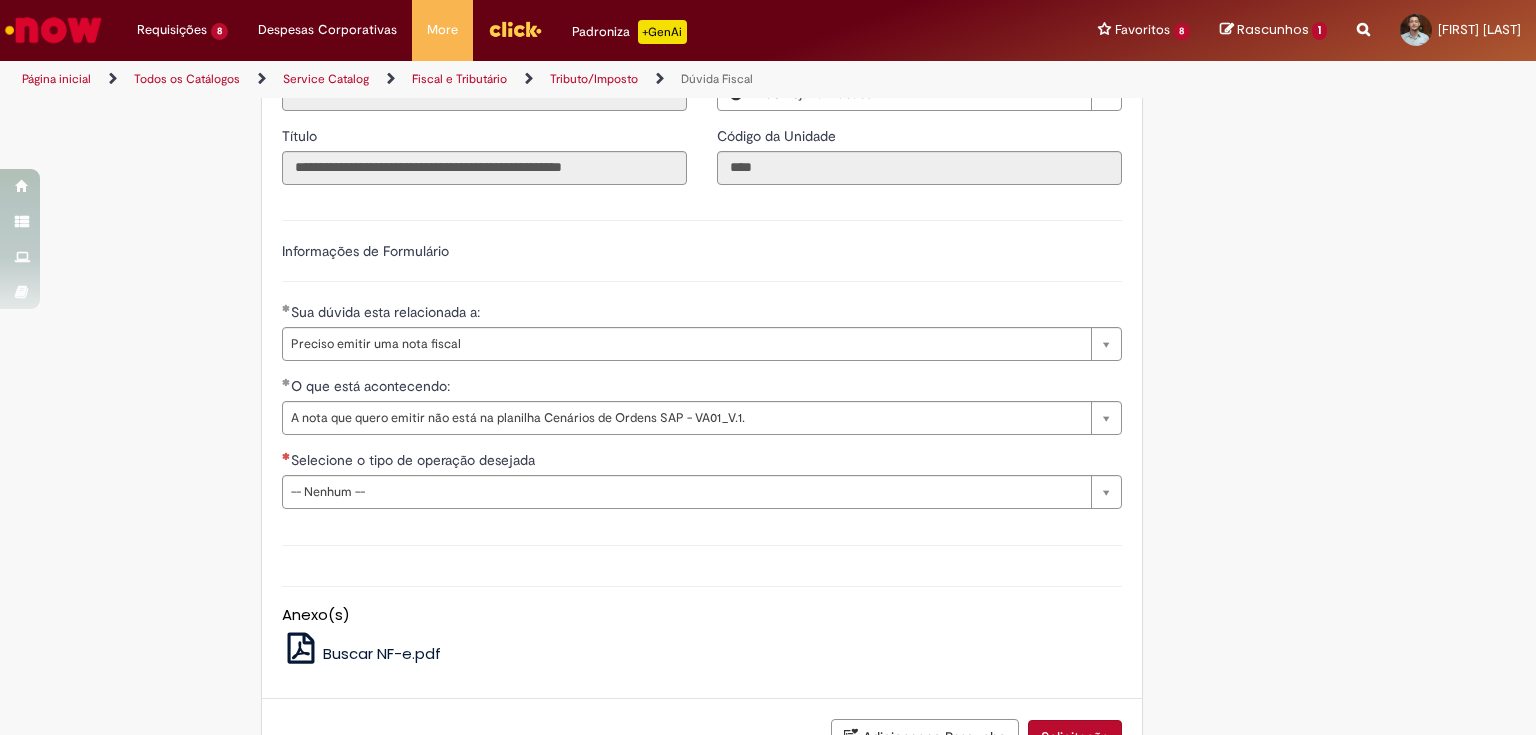 scroll, scrollTop: 960, scrollLeft: 0, axis: vertical 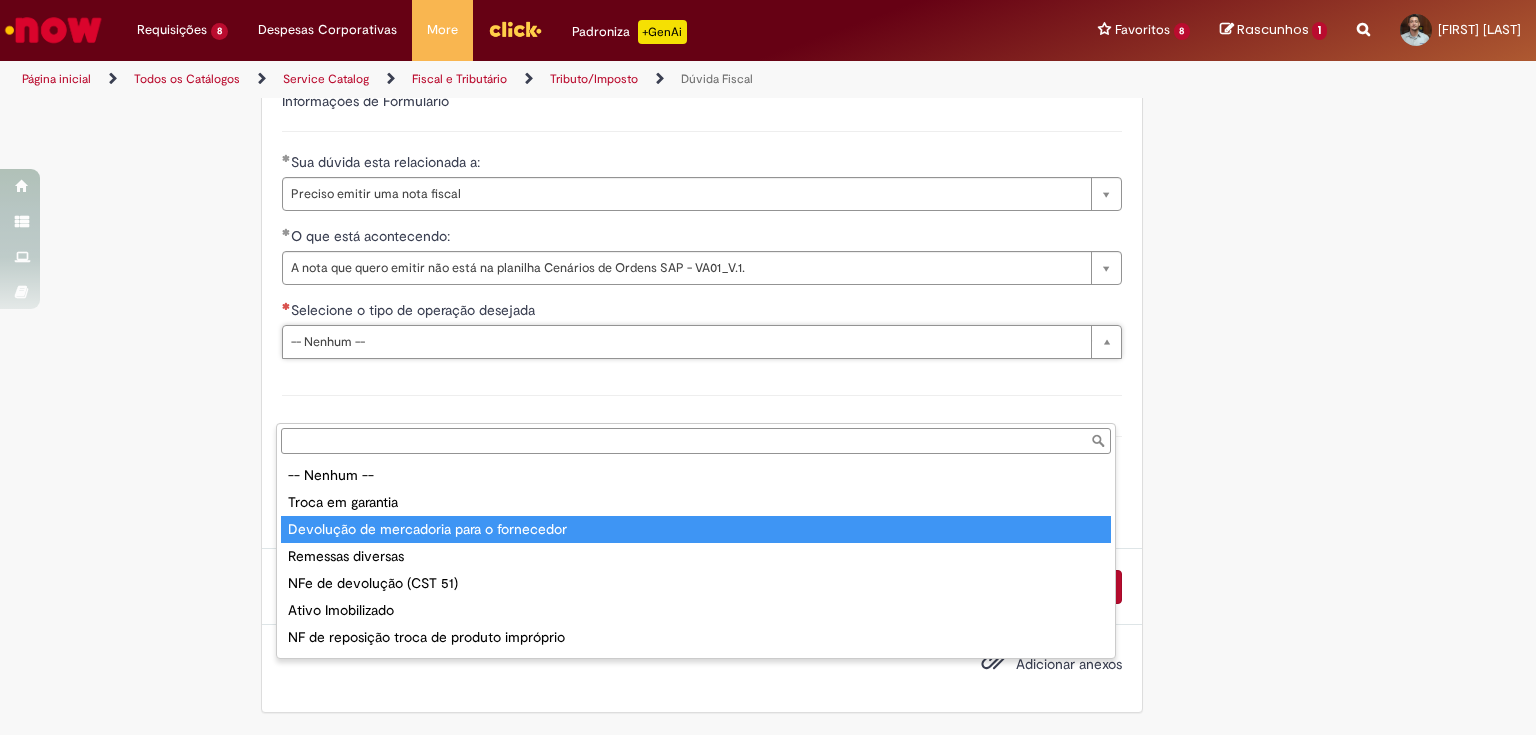 type on "**********" 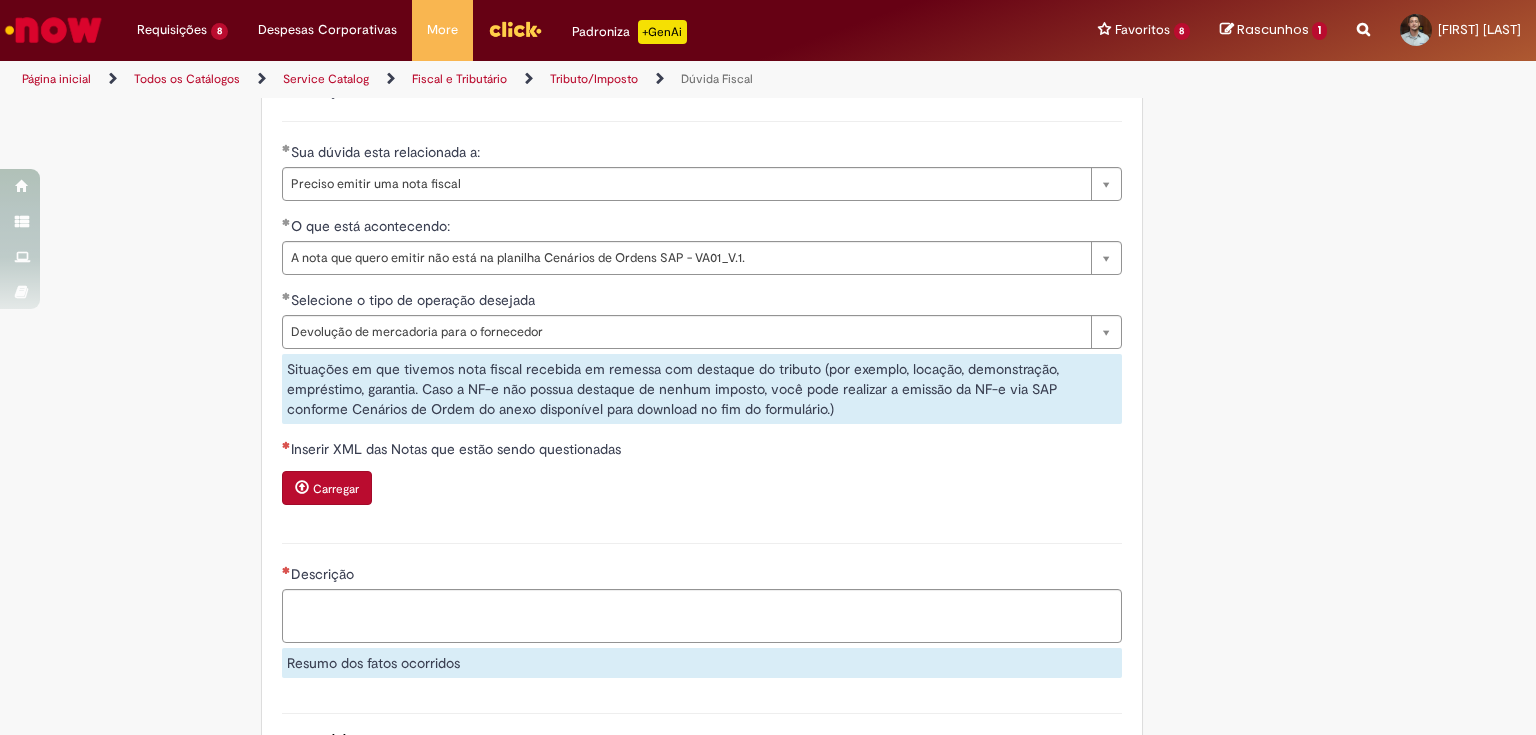 click on "Carregar" at bounding box center [702, 490] 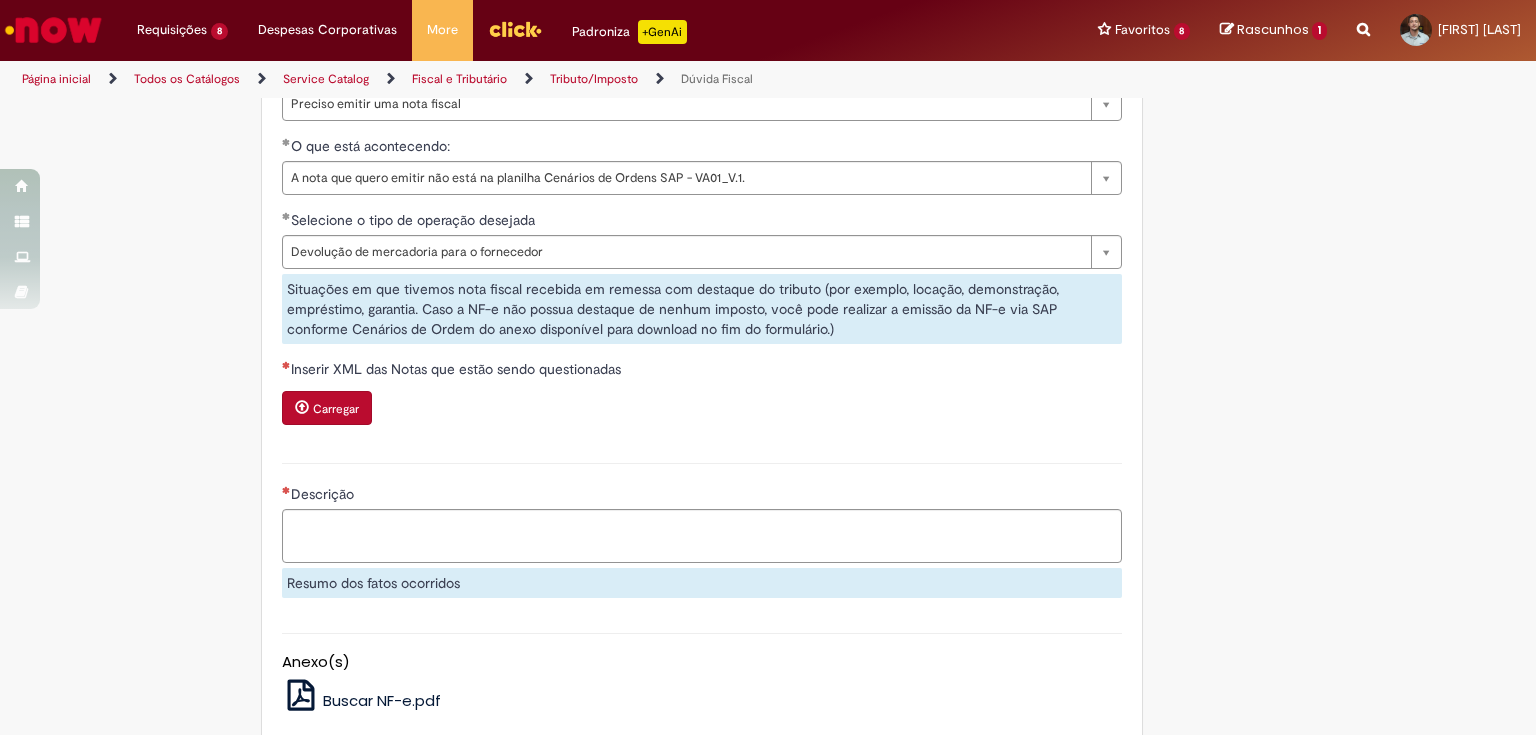 click on "Carregar" at bounding box center (336, 409) 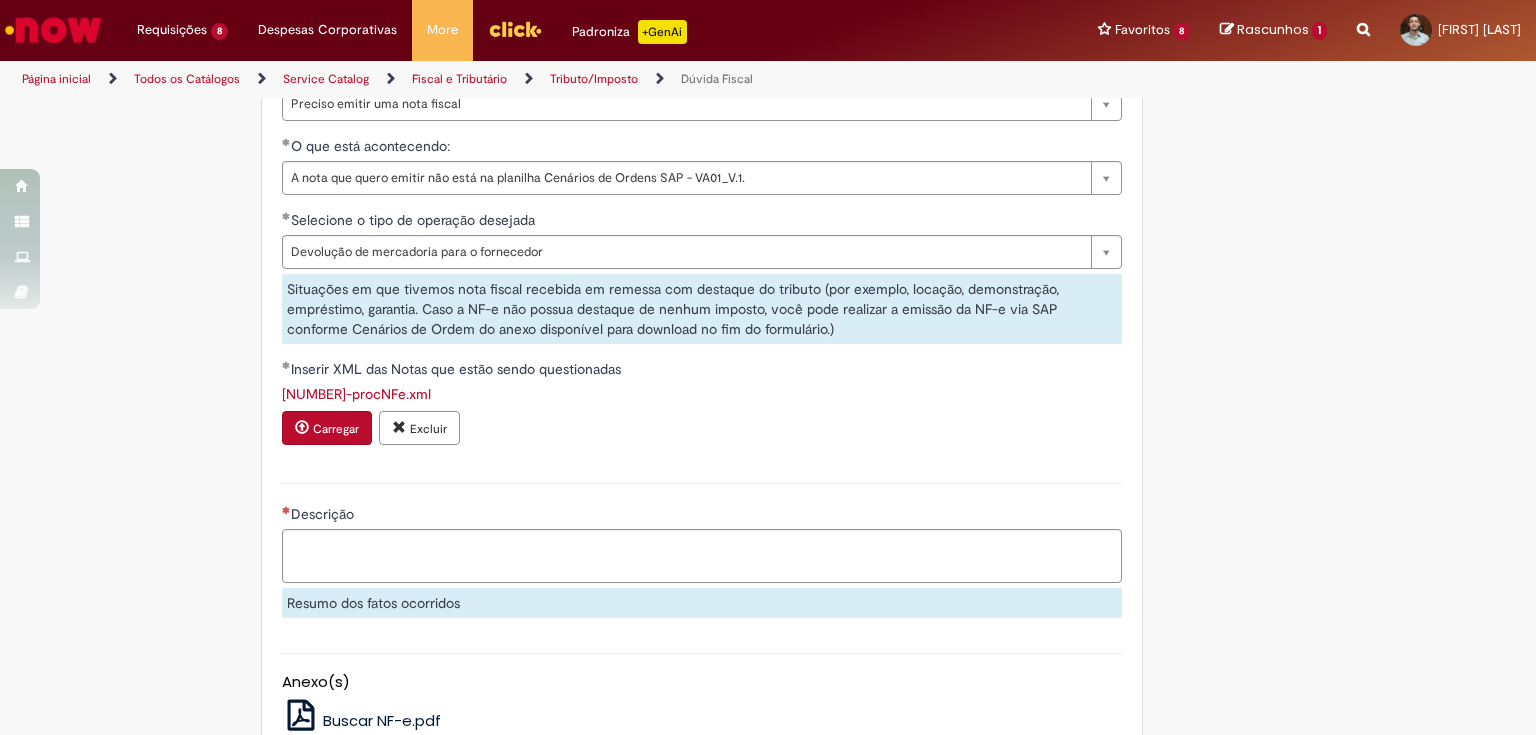 scroll, scrollTop: 1200, scrollLeft: 0, axis: vertical 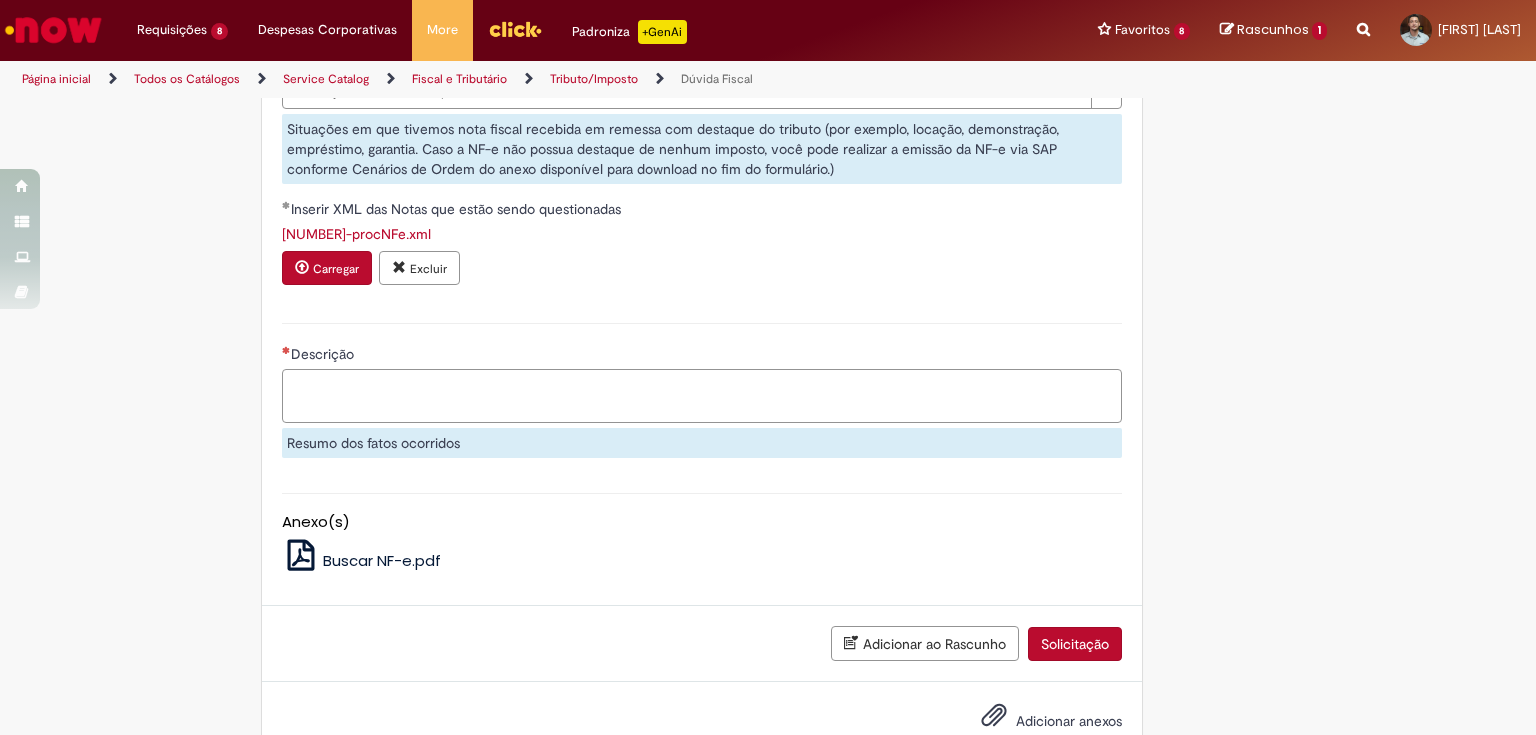 click on "Descrição" at bounding box center [702, 396] 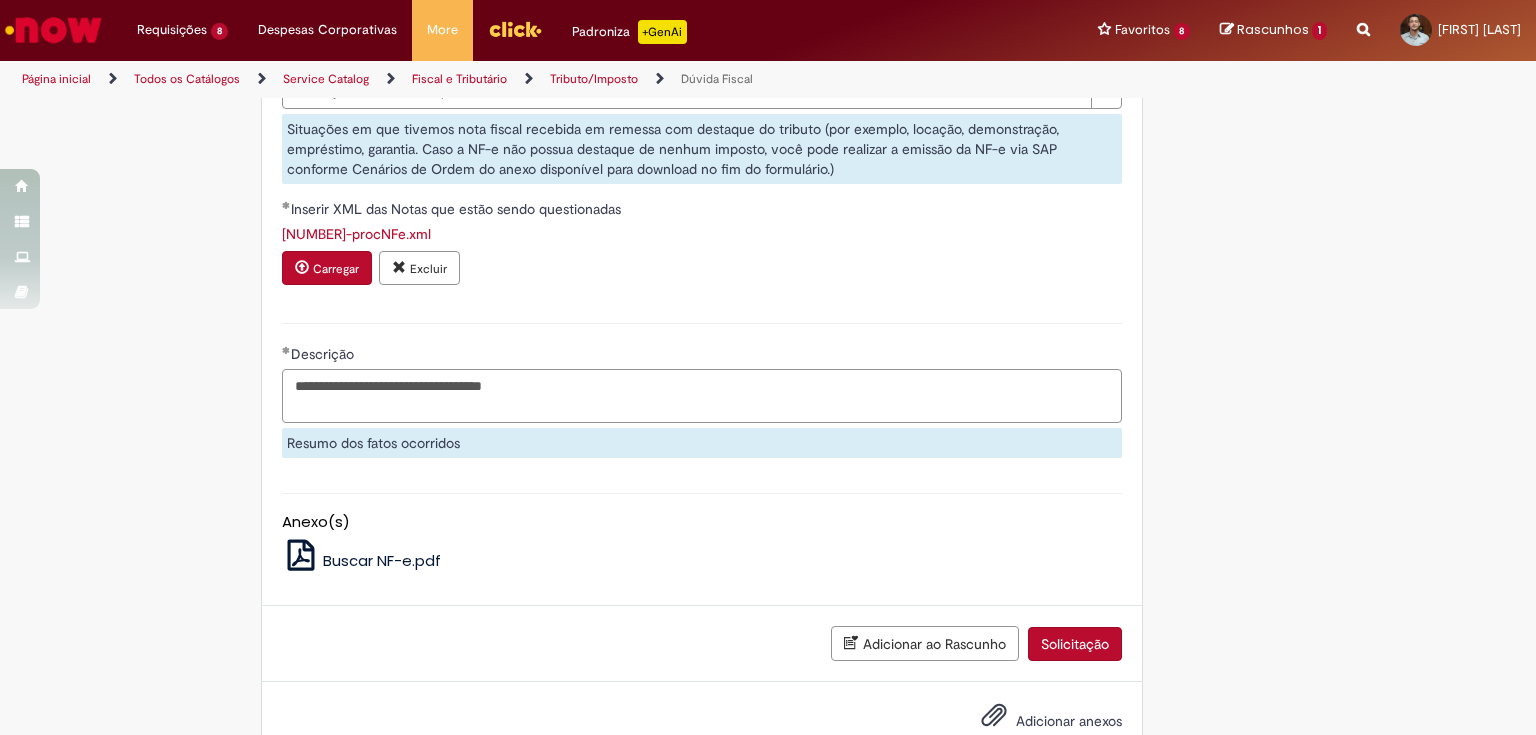 scroll, scrollTop: 1280, scrollLeft: 0, axis: vertical 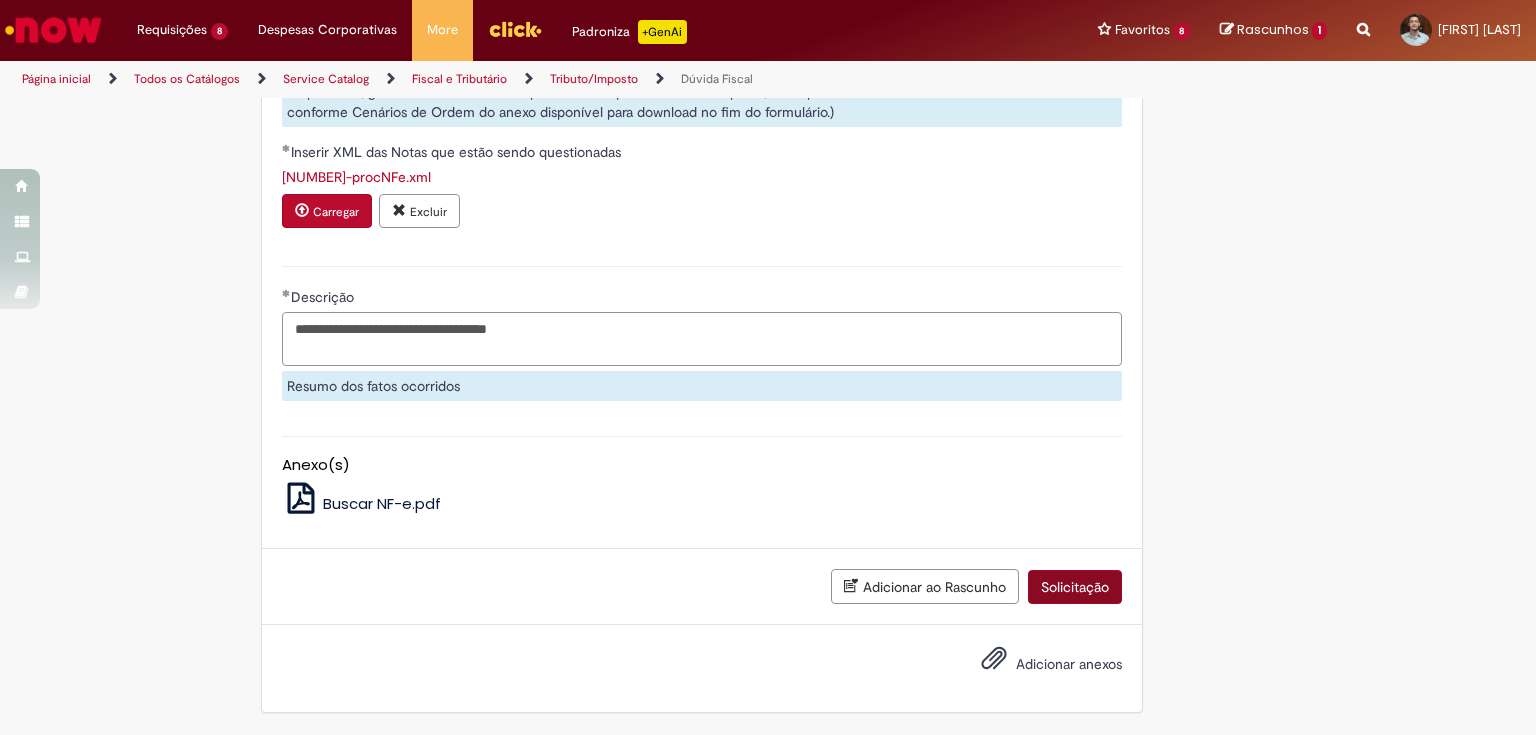type on "**********" 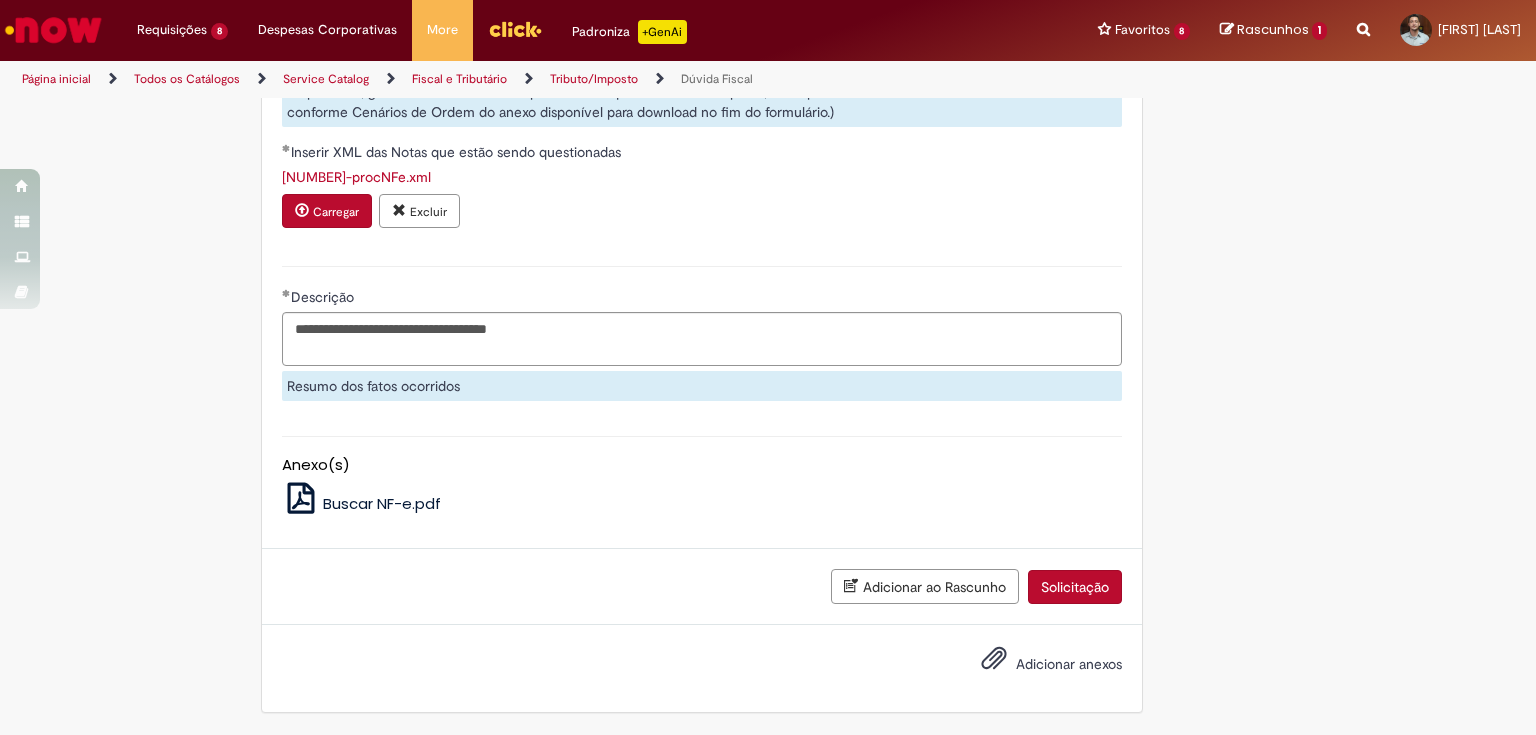click on "Dúvida Fiscal
Este chamado tem a função de sanar qualquer dúvida ou situação que impacte na tributação de nossas operações.
Atenção:
Este chamado tem a função de sanar qualquer dúvida ou situação que impacte na tributação de nossas operações (ICMS; IPI; PIS e COFINS; FECOP; Substituição Tributária (Pauta, MVA ou CEST); Cancelamento, Complemento ou Correção de NF-e; Cenário de Emissão de NF-e (remessas diversas, operações com sinistro e ou devolução para fornecedor; Registro de NF-e; Divergência Contábil.
Este chamado  não é destinado
* Com o intuito de agilizar e ampliar seu conhecimento, consulte nossa Base de Conhecimento ou nossa página no  COLABORA . * * No adicione no TEAMS para receber informações importantes que impactam o cliente: Comunicações Consultivo - Impacto no Cliente! *
Conheça algumas das ofertas de TAX Compliance:
Dúvida Tributária - Caminhão no Cliente" at bounding box center [702, -201] 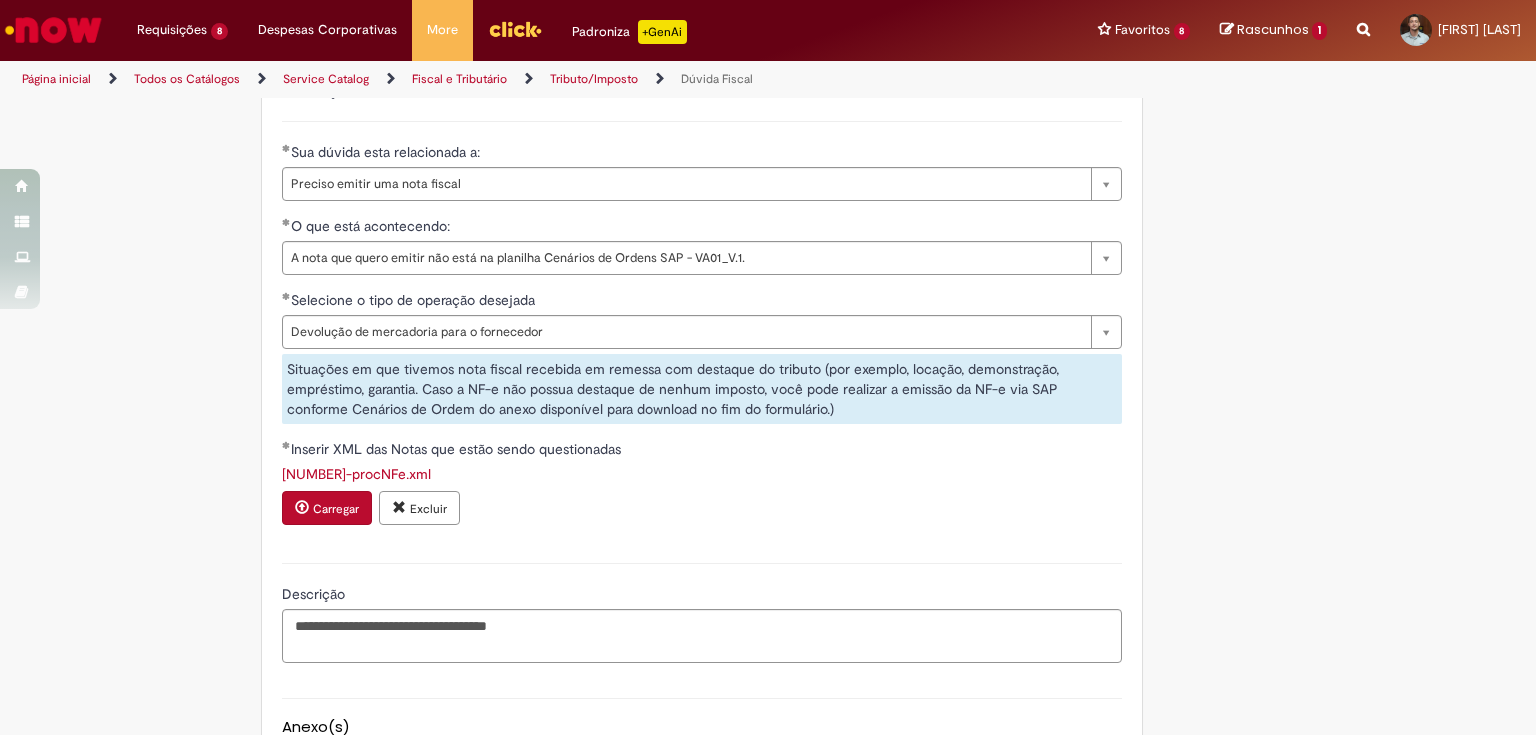 scroll, scrollTop: 1280, scrollLeft: 0, axis: vertical 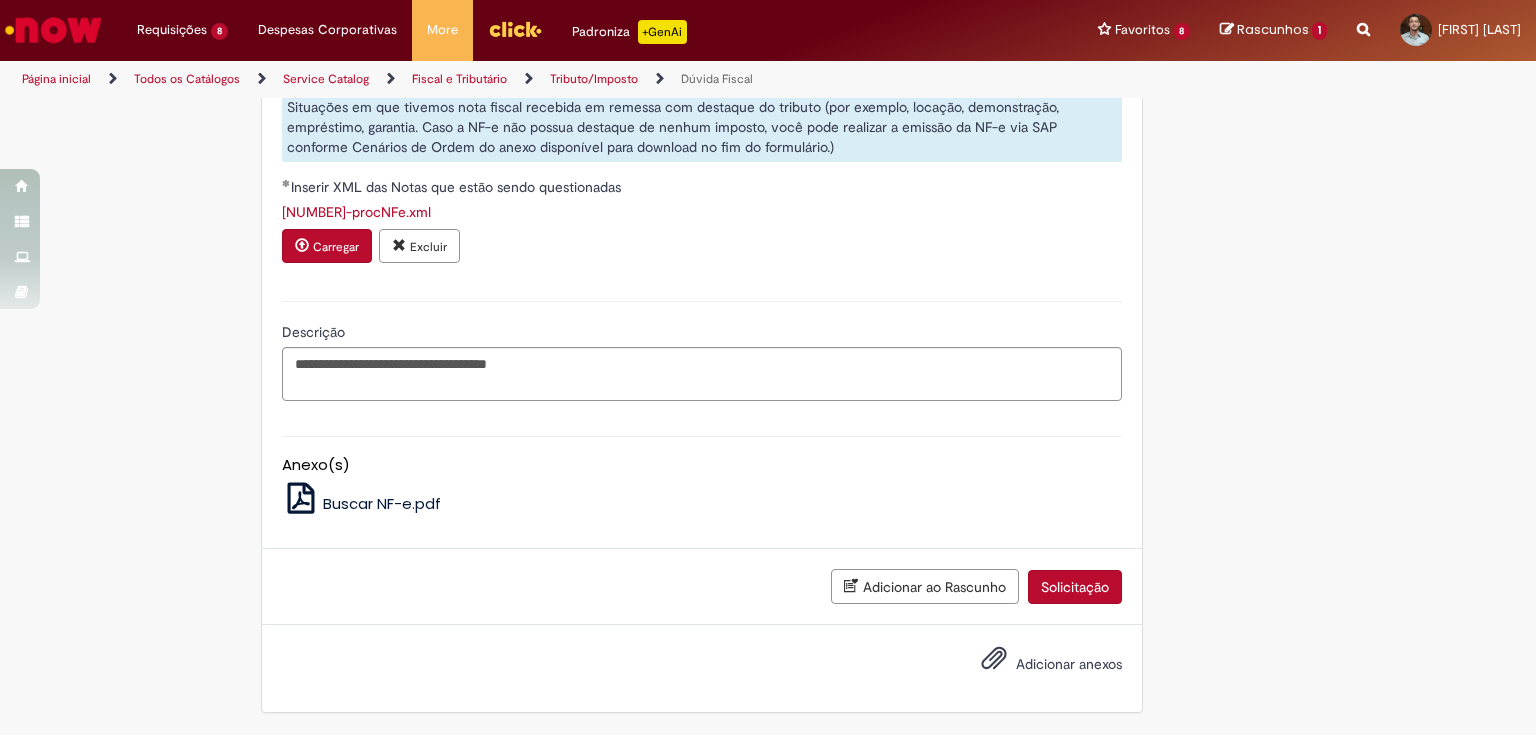 click on "Solicitação" at bounding box center (1075, 587) 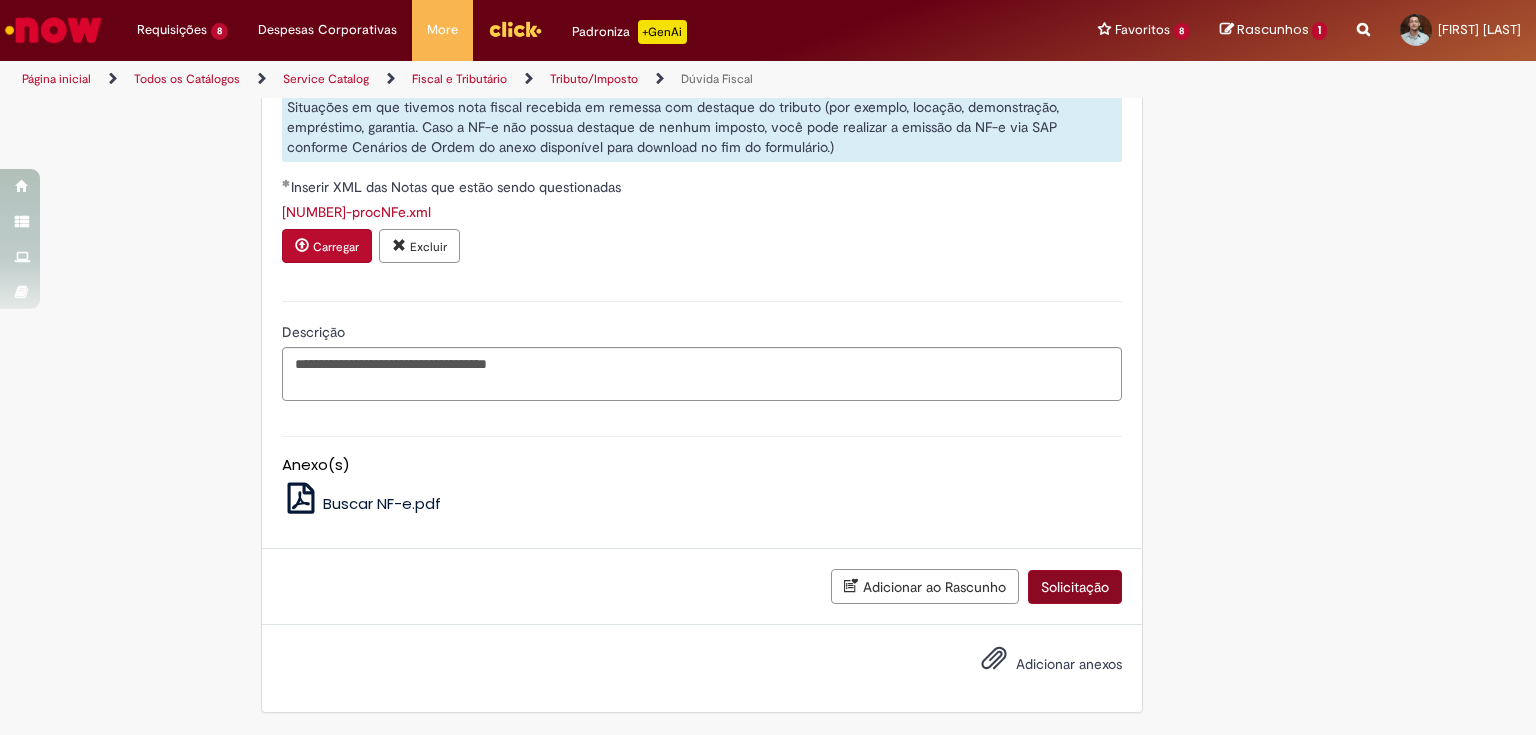 scroll, scrollTop: 1251, scrollLeft: 0, axis: vertical 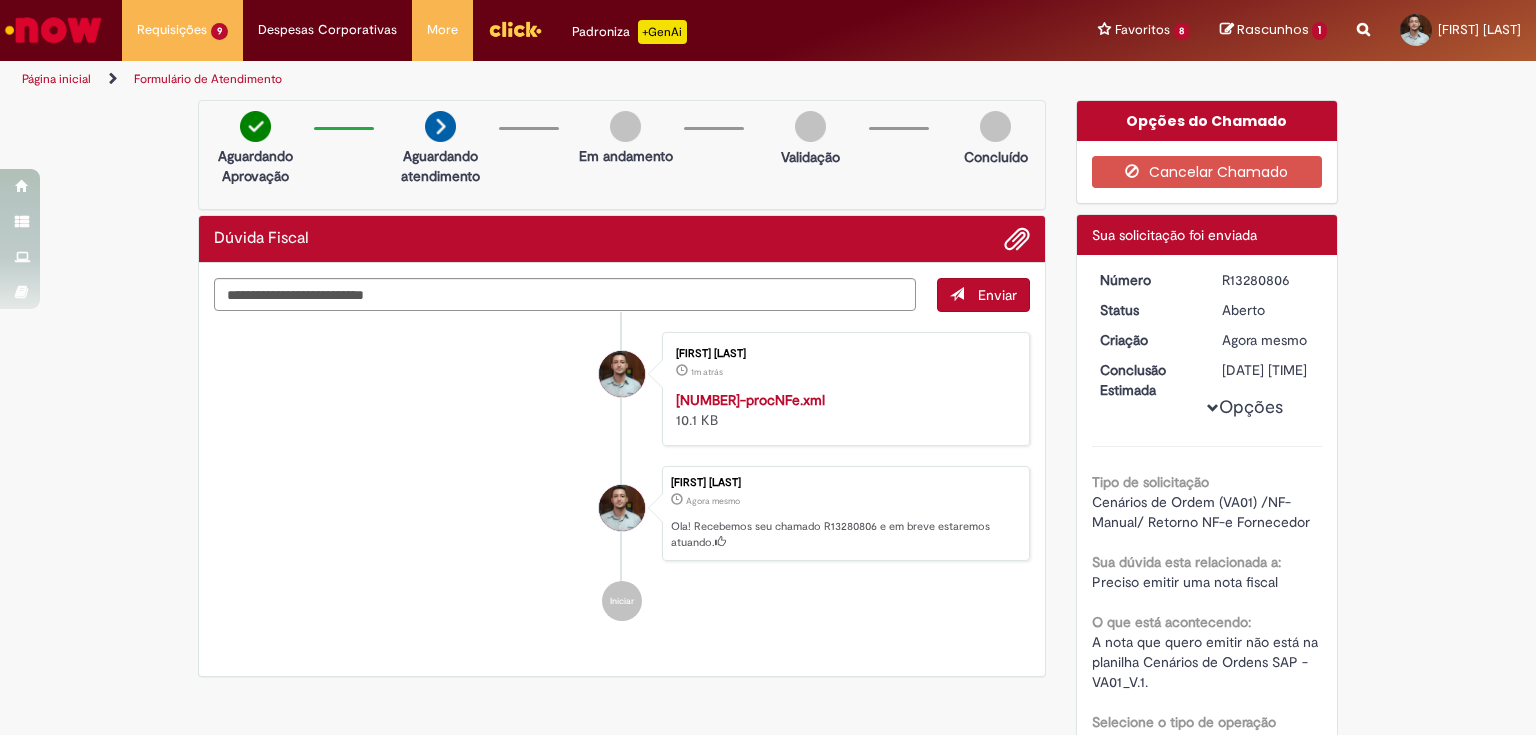 click on "Rascunhos" at bounding box center [1273, 29] 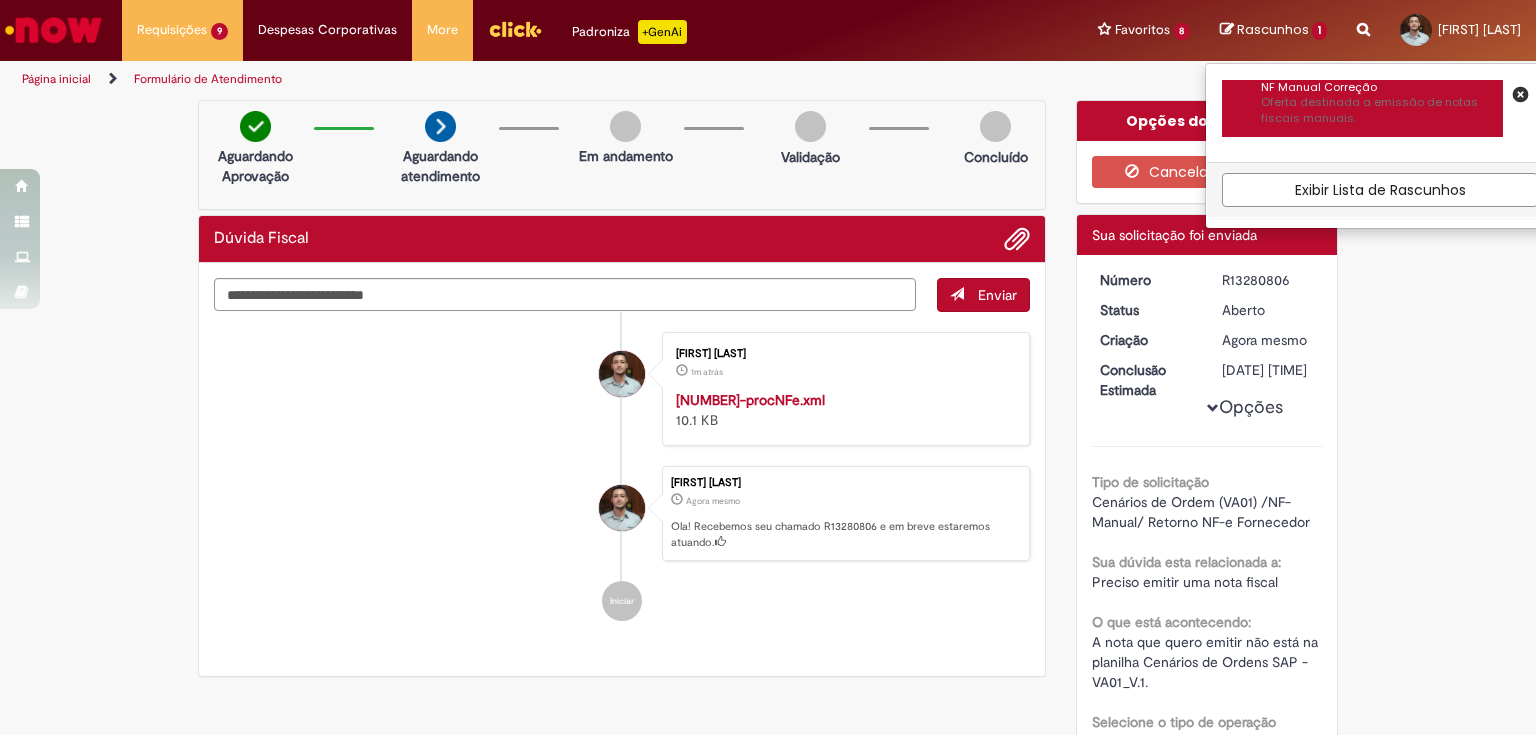 click on "Oferta destinada a emissão de notas fiscais manuais." at bounding box center (1382, 110) 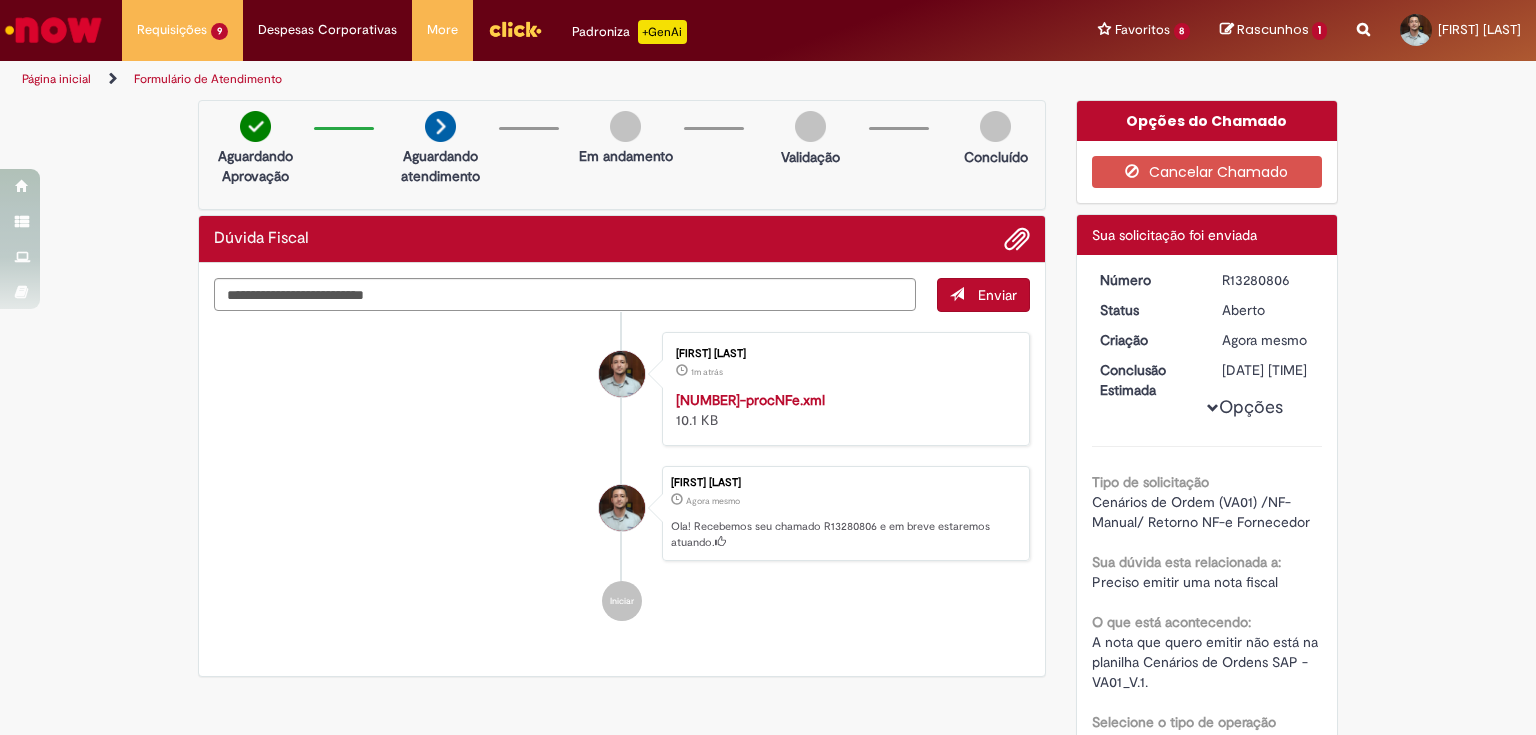 select on "**********" 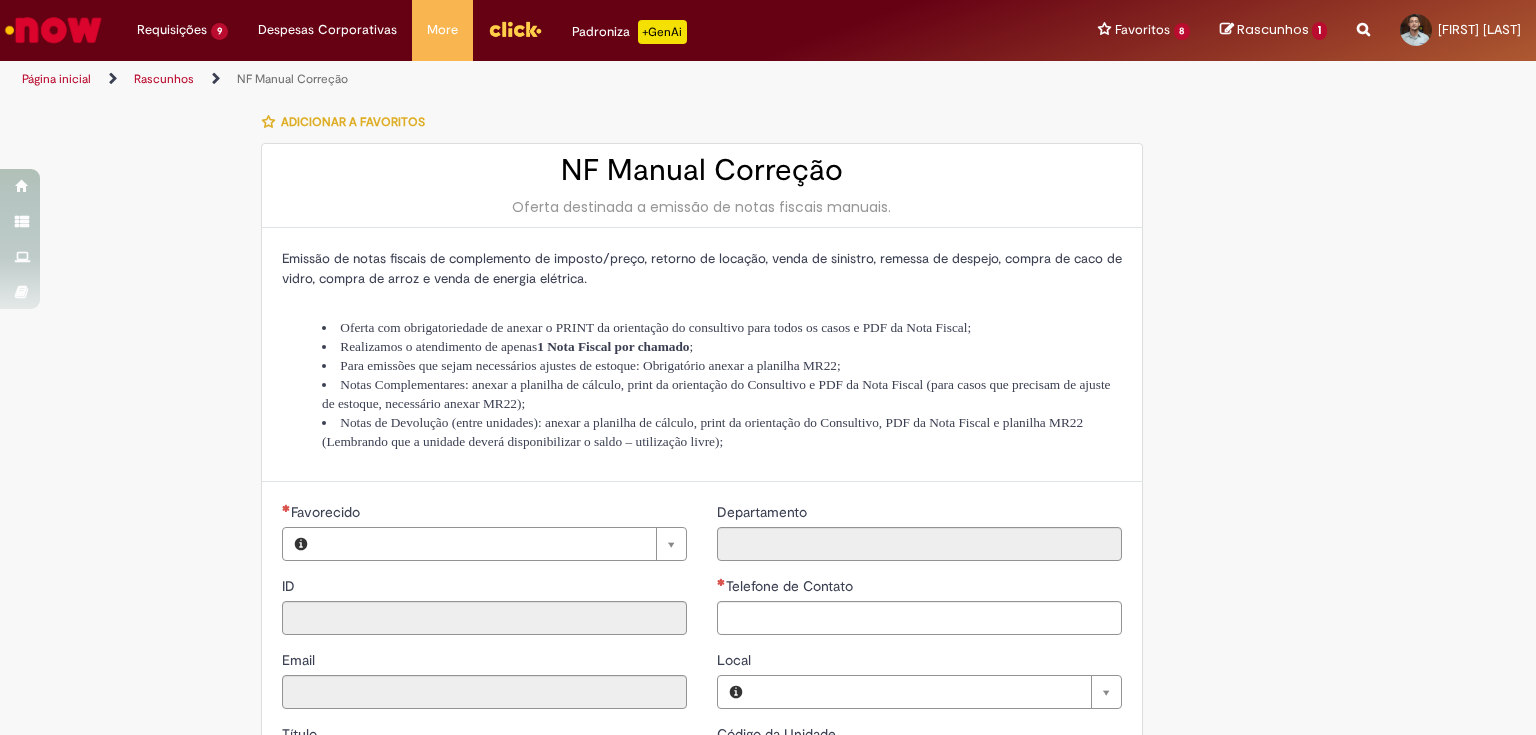 type on "********" 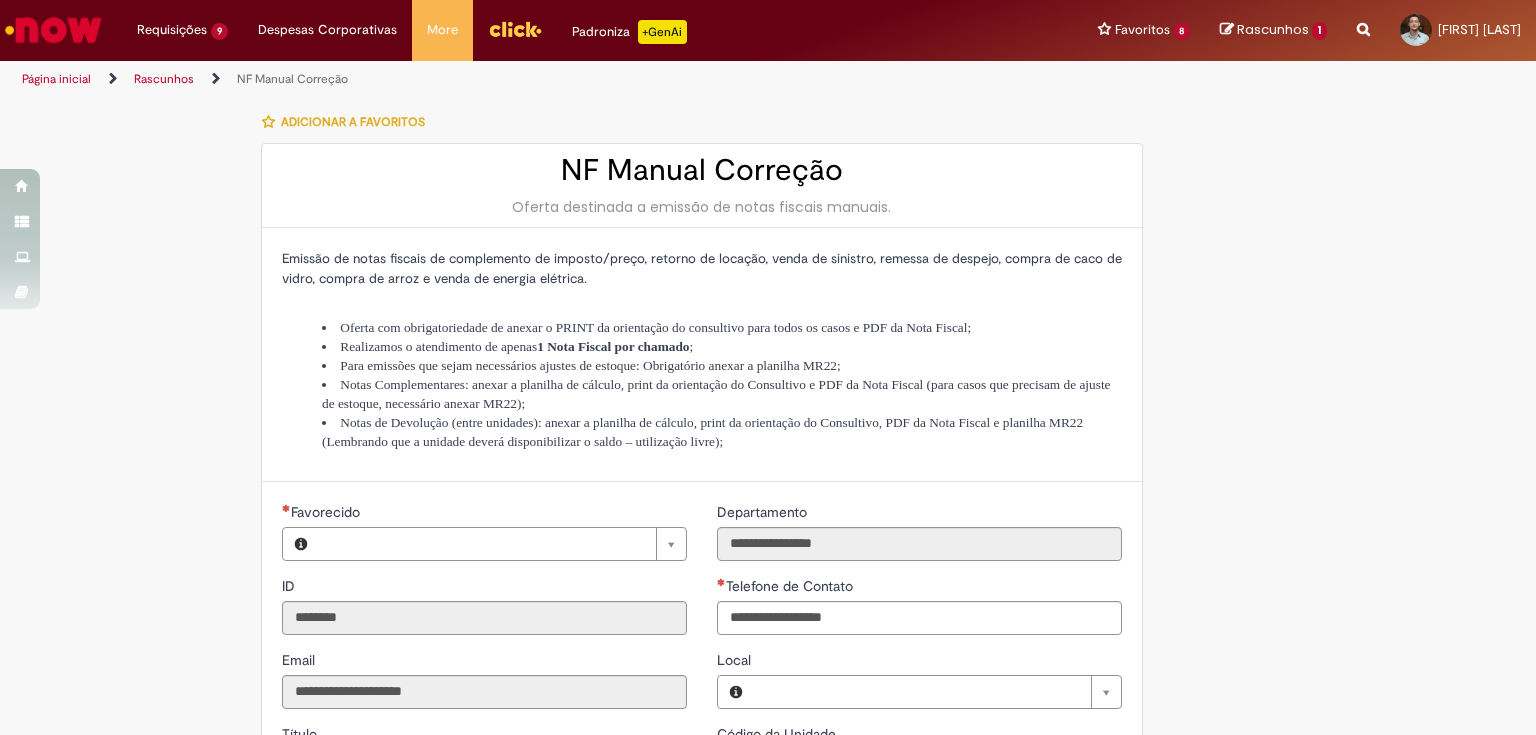 type on "**********" 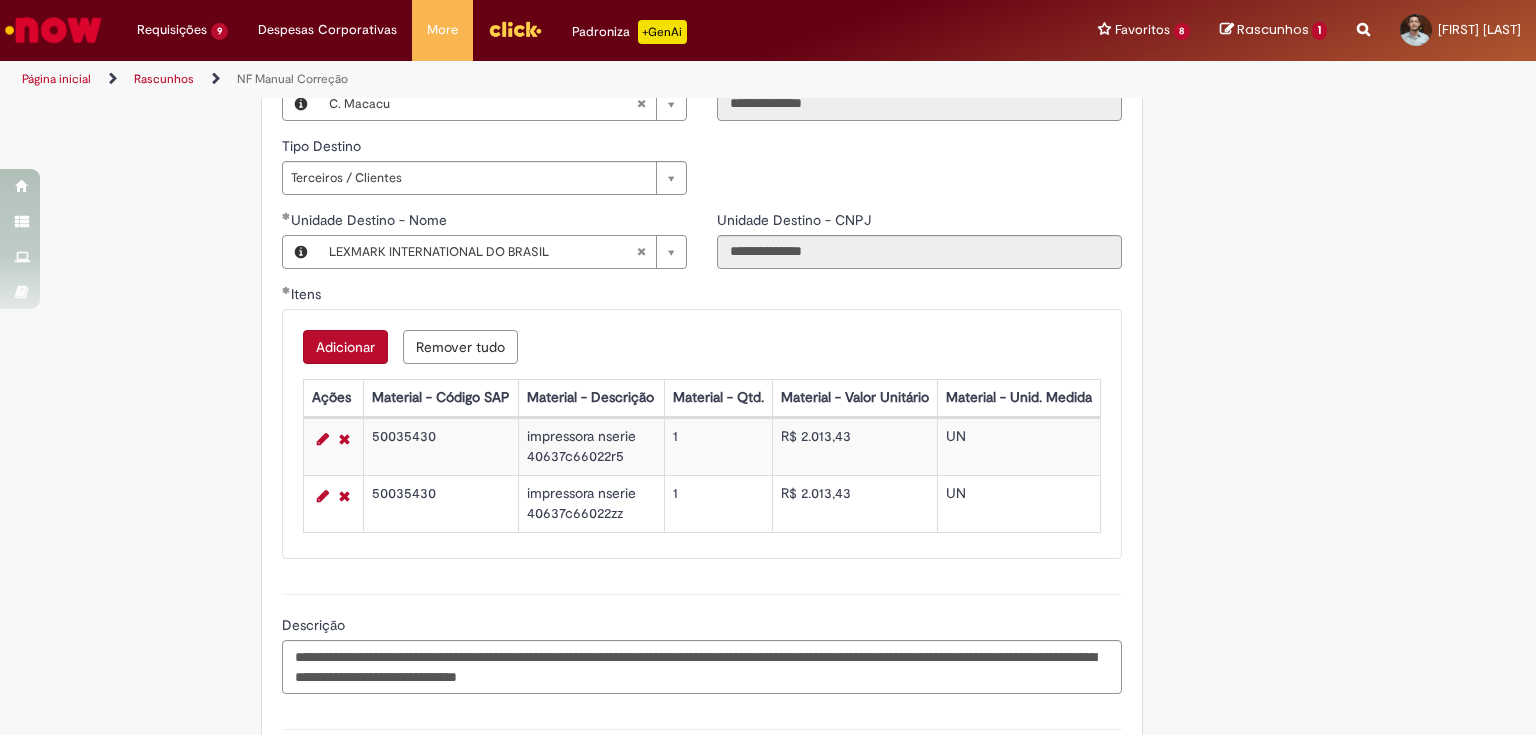 scroll, scrollTop: 625, scrollLeft: 0, axis: vertical 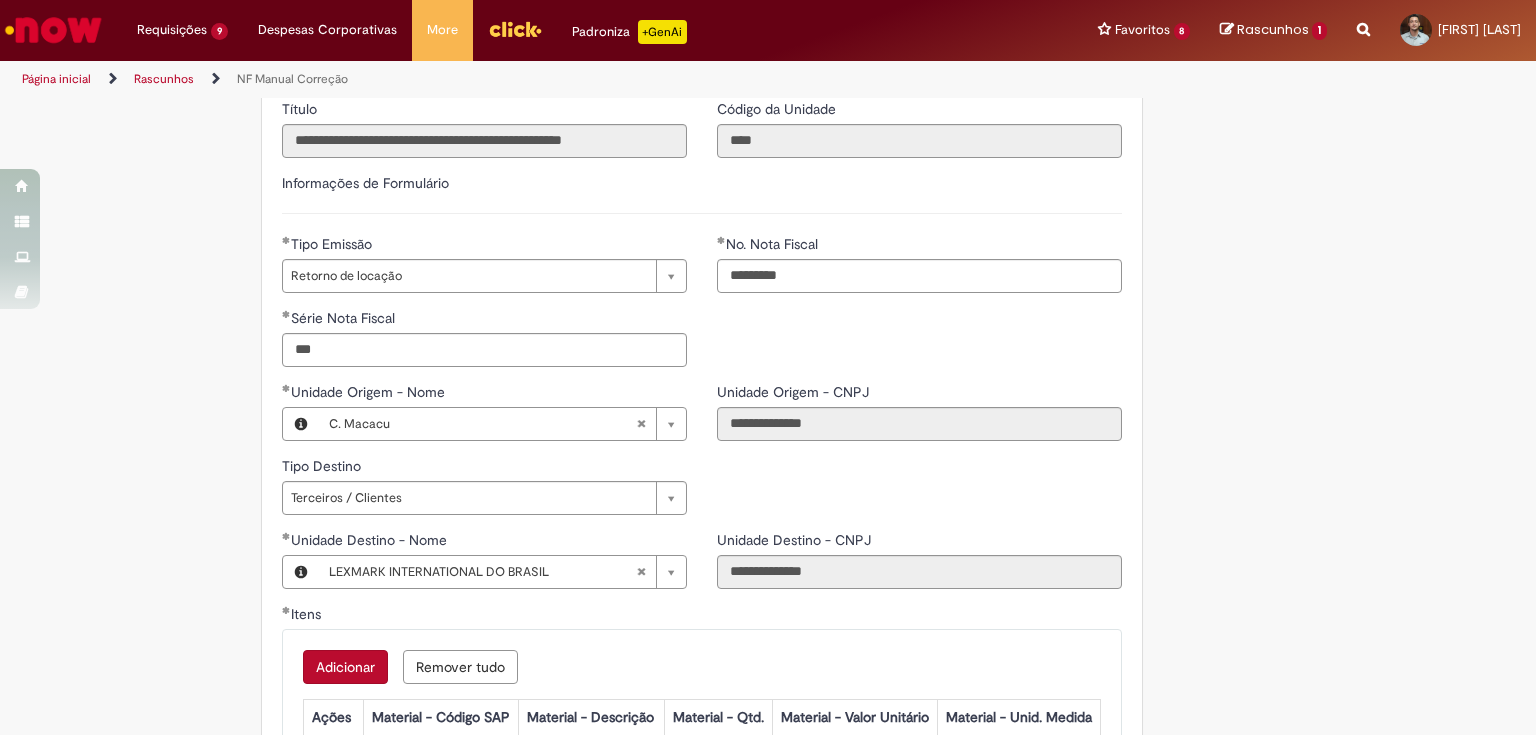 click on "NF Manual Correção
Oferta destinada a emissão de notas fiscais manuais.
Sua Lista de rascunhos está vazia
Após adicionar itens à Lista de rascunhos, será possível visualizá-los aqui.
Exibir Lista de Rascunhos
Rascunhos   1" at bounding box center (1273, 30) 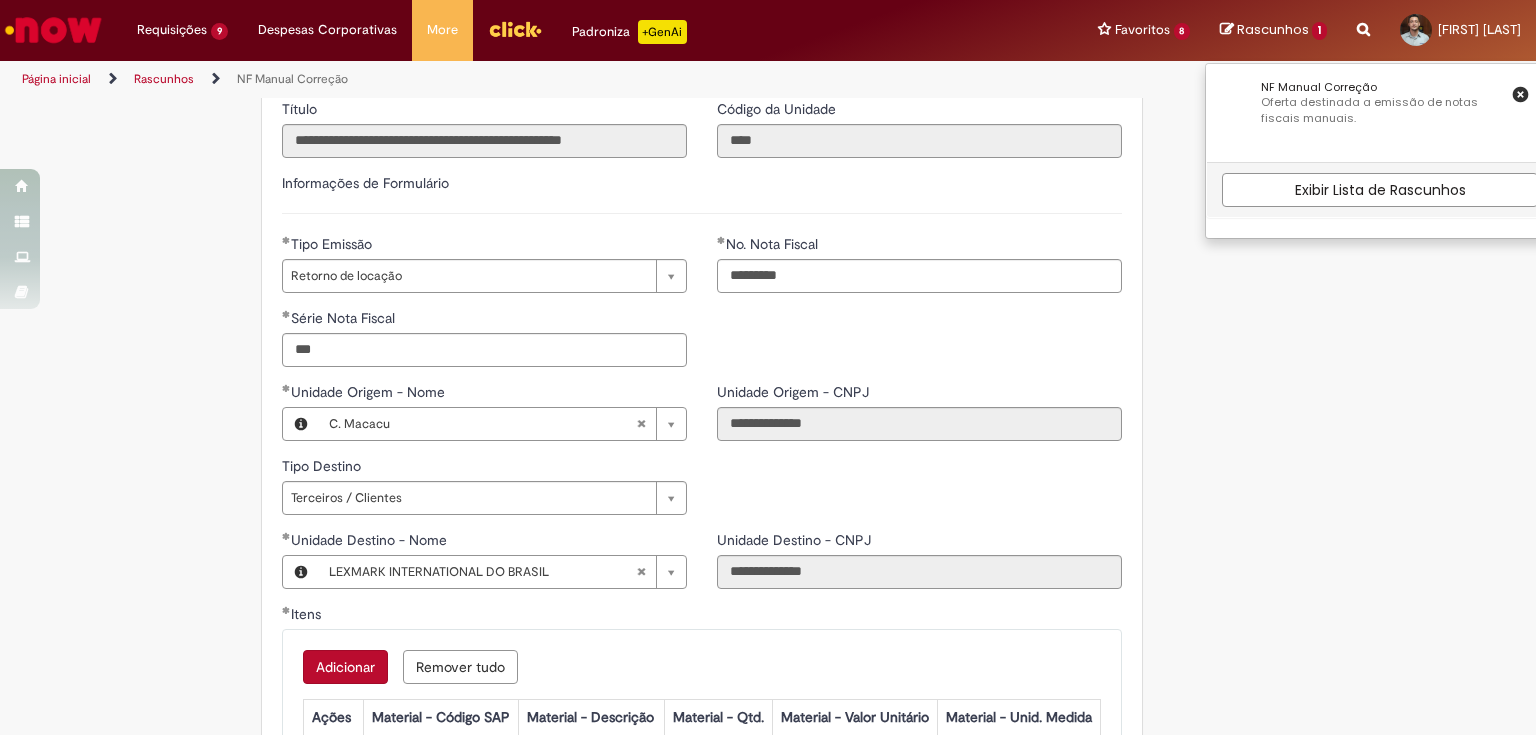 click on "**********" at bounding box center [768, 375] 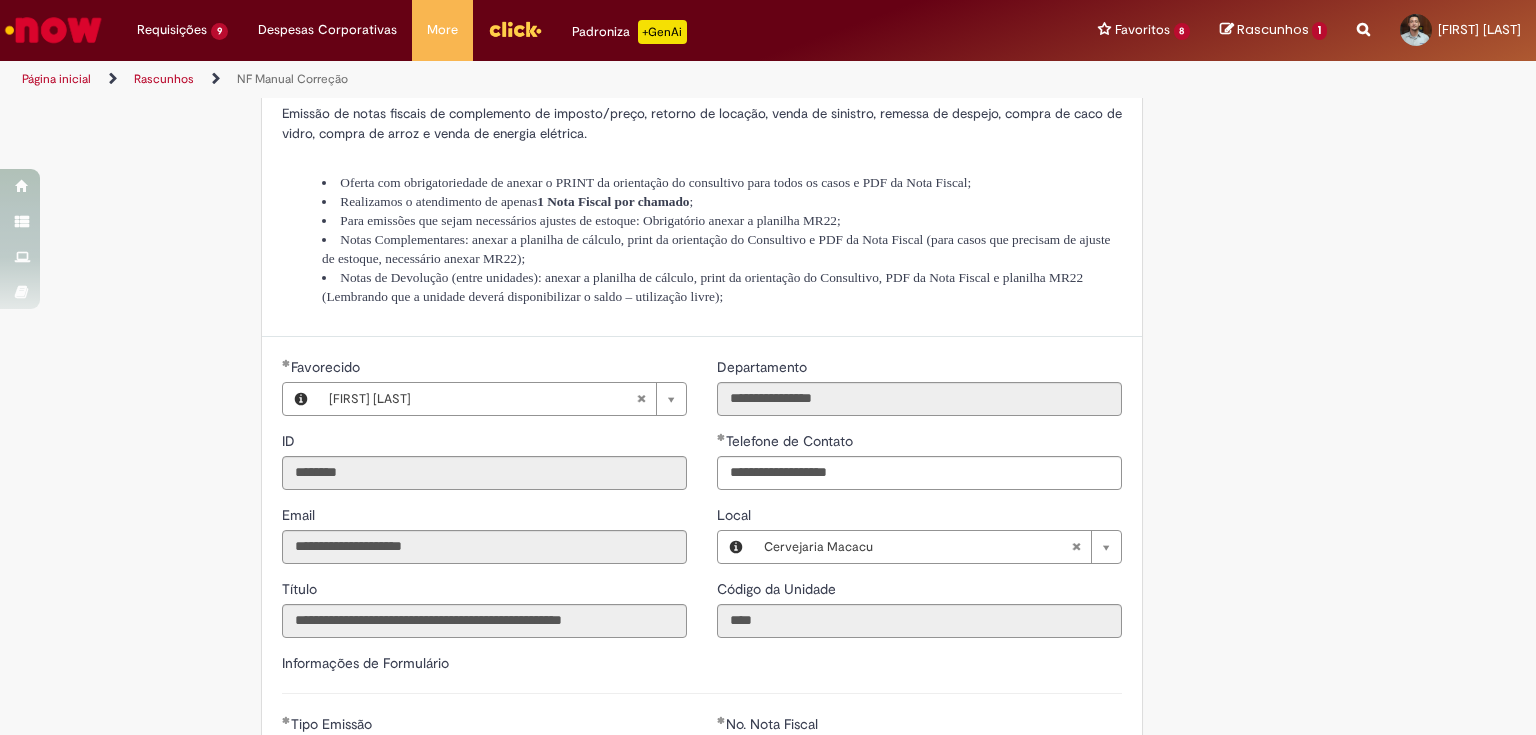 scroll, scrollTop: 0, scrollLeft: 0, axis: both 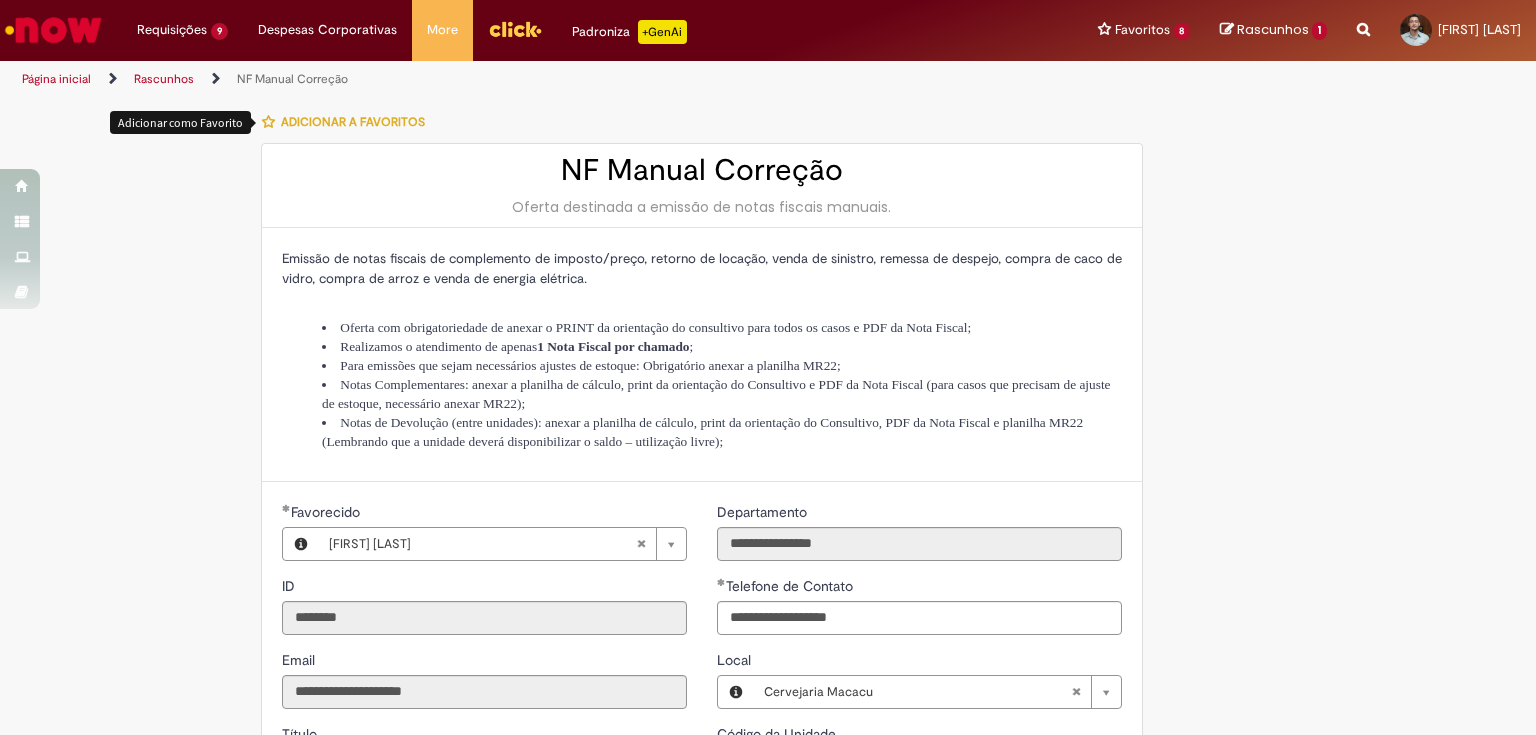 click at bounding box center (268, 122) 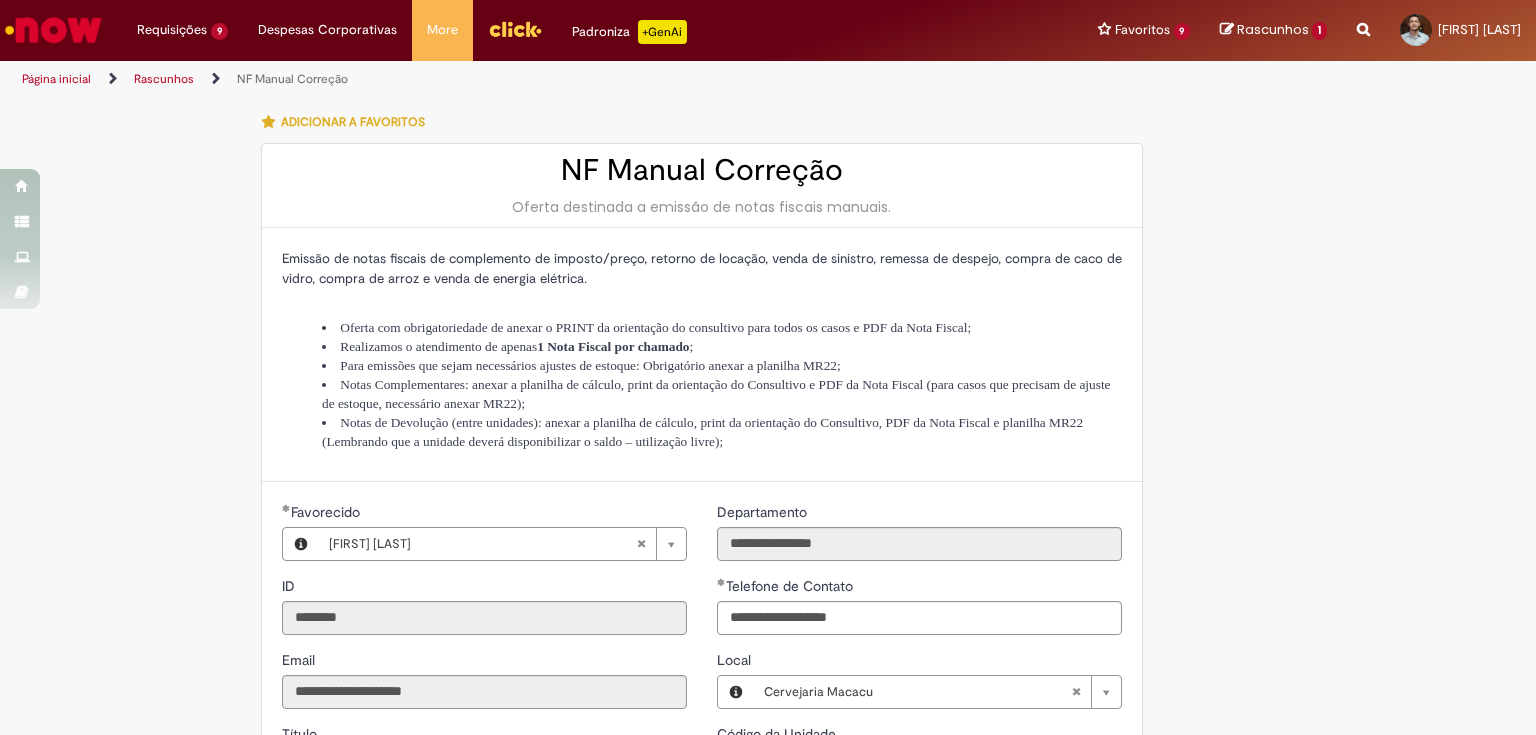 click on "**********" at bounding box center (768, 1000) 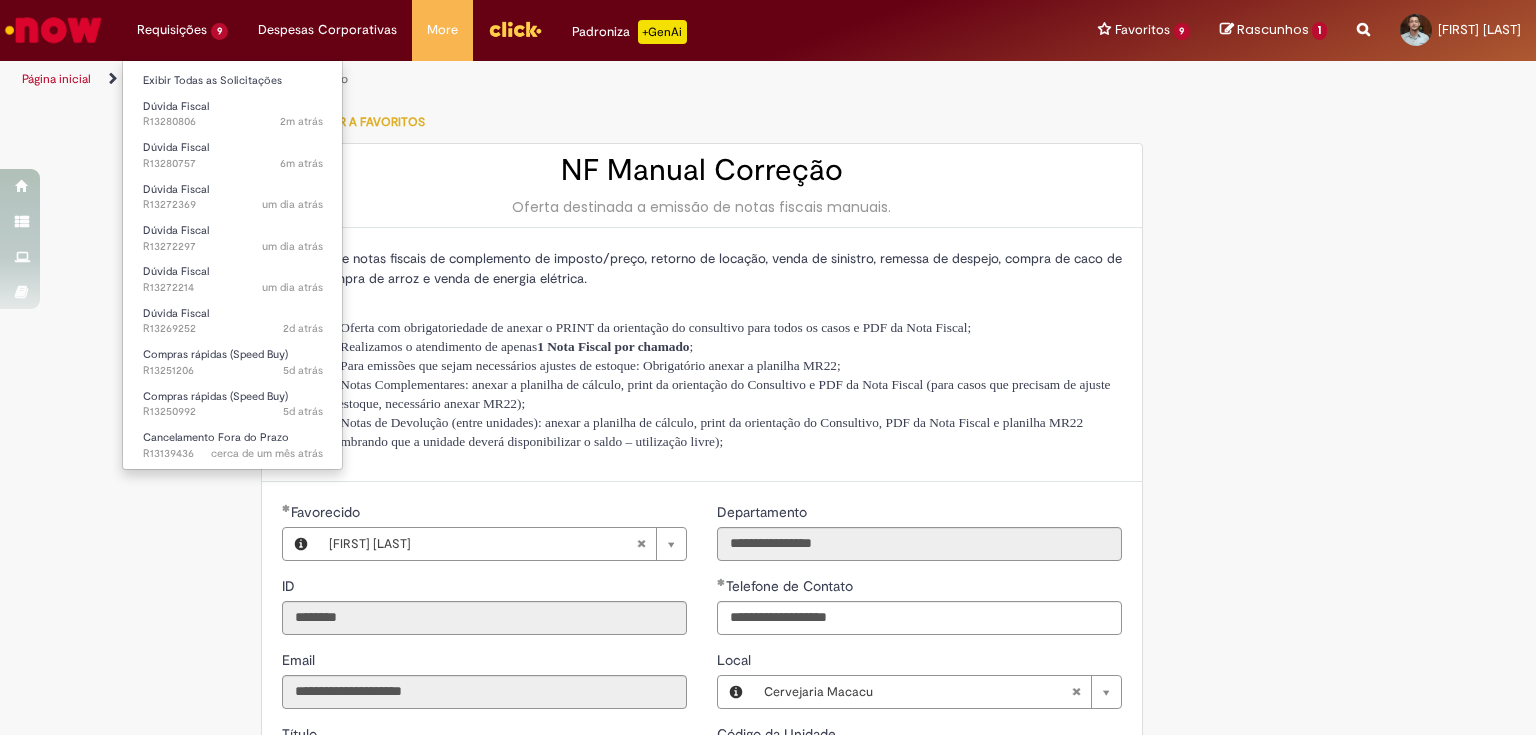 click on "Dúvida Fiscal
2m atrás 2 minutos atrás  R13280806" at bounding box center [233, 112] 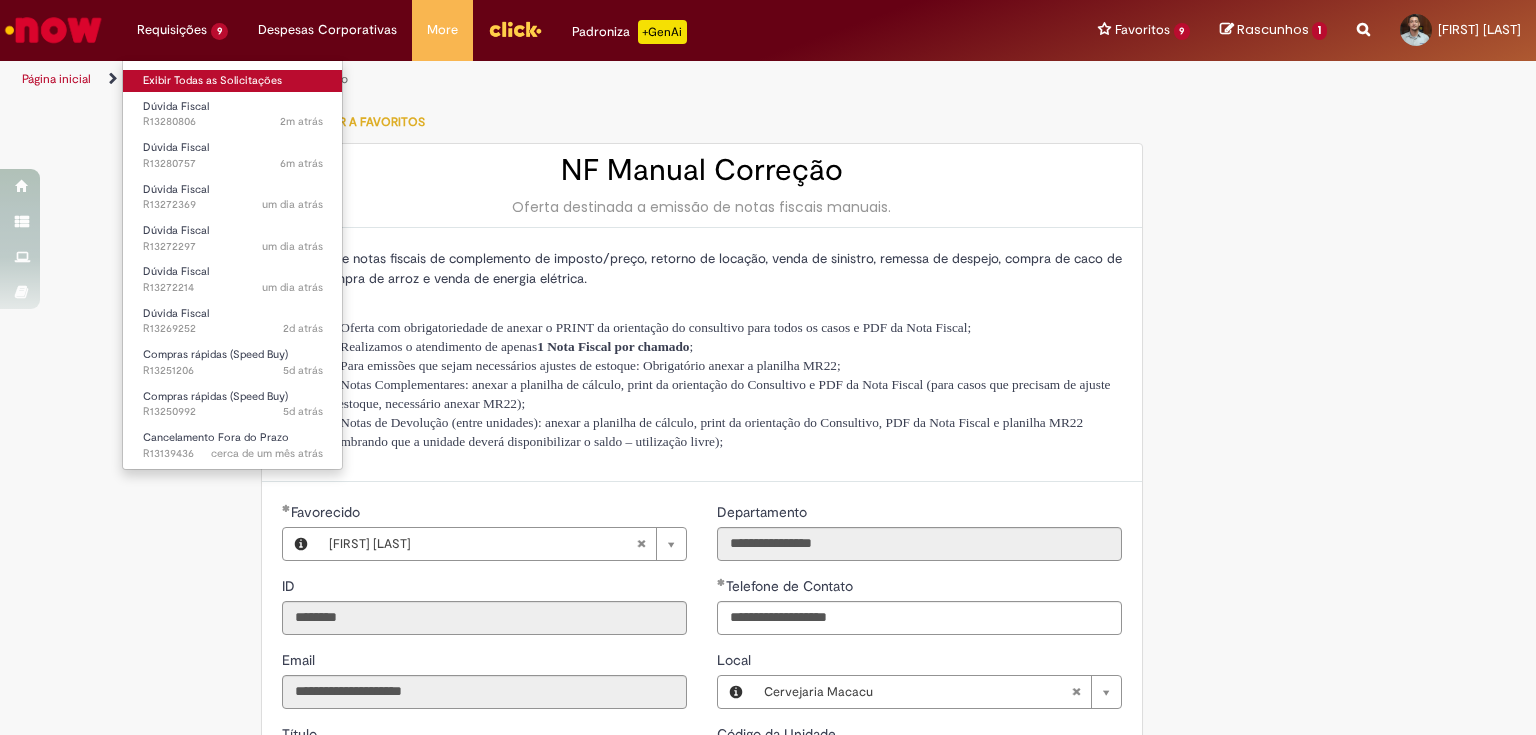 click on "Exibir Todas as Solicitações" at bounding box center (233, 81) 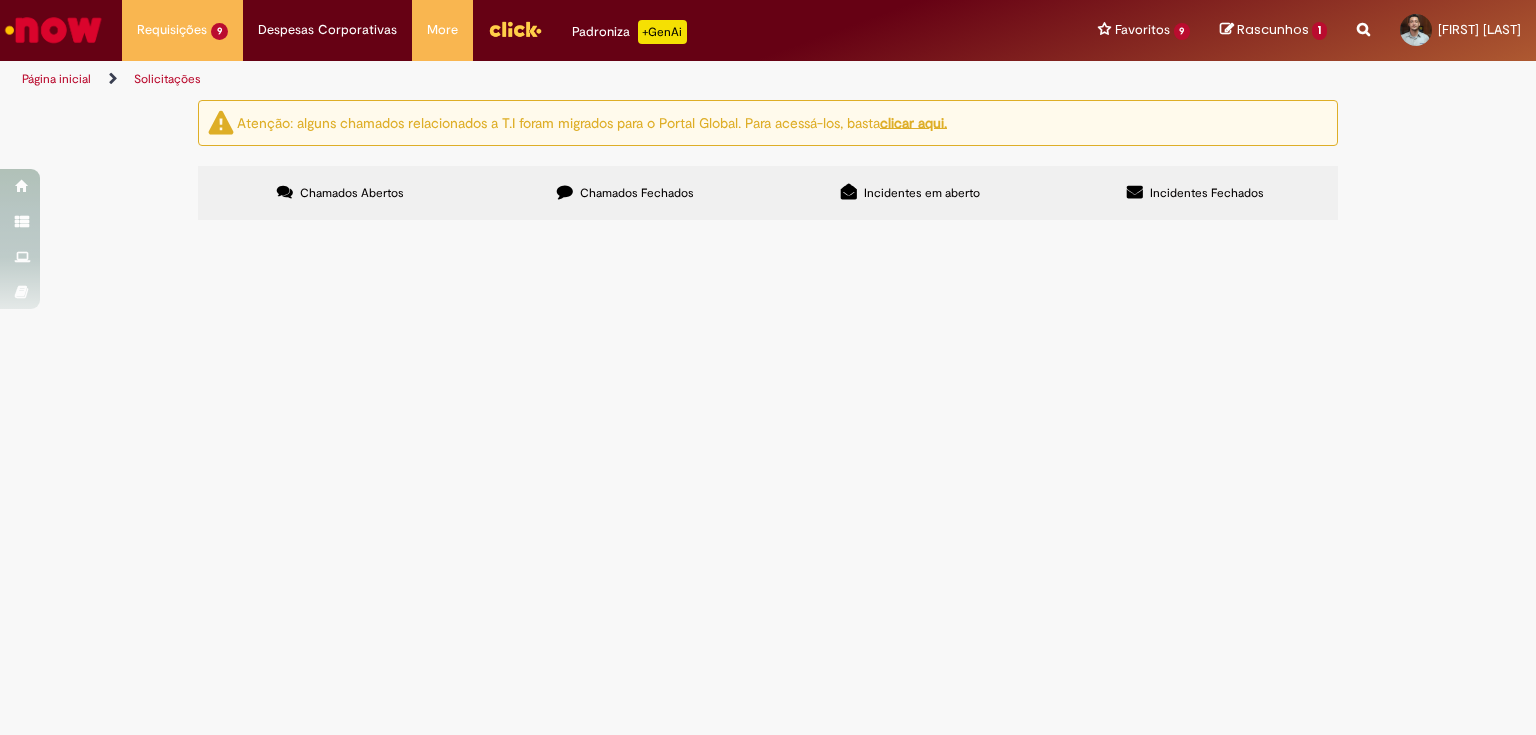 click at bounding box center (1363, 18) 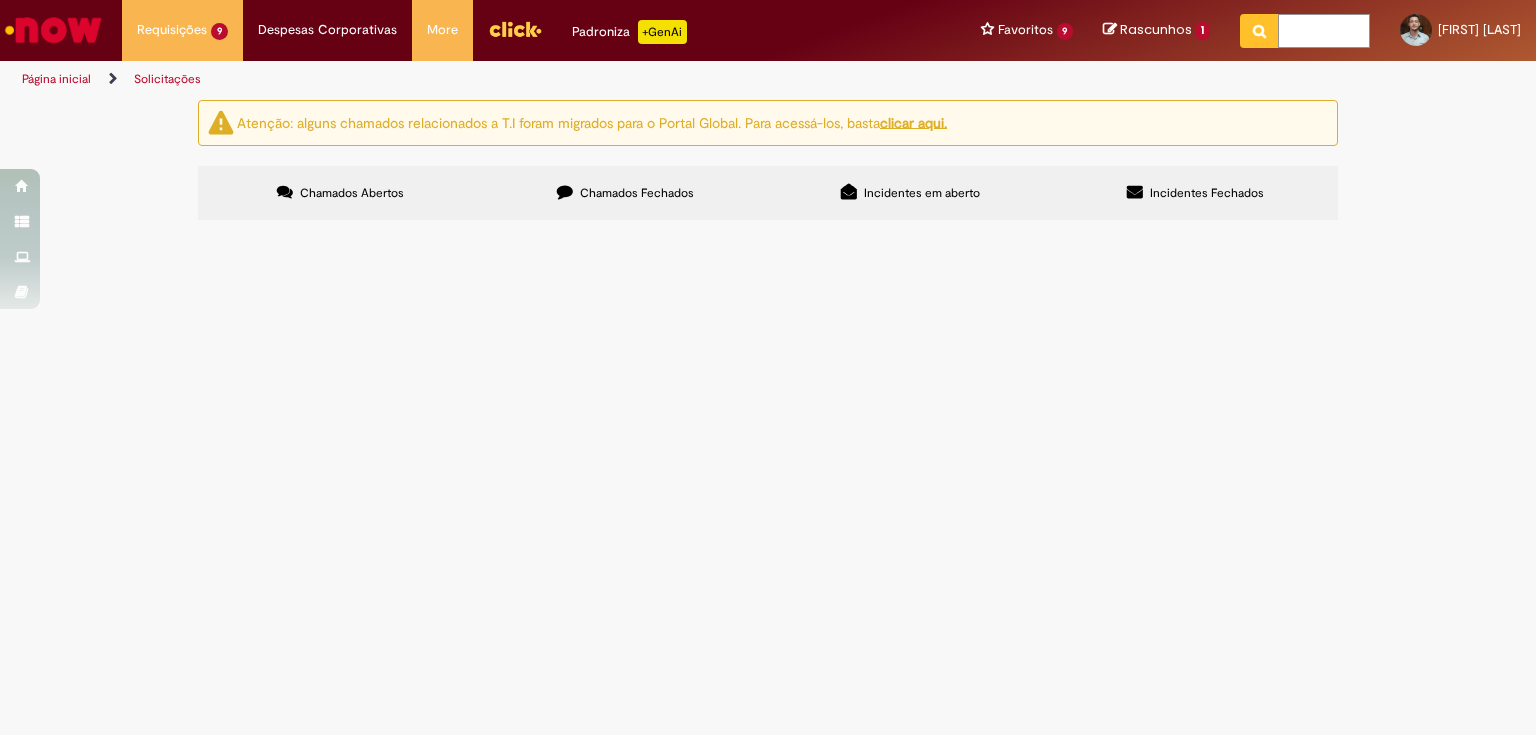 click at bounding box center (1324, 31) 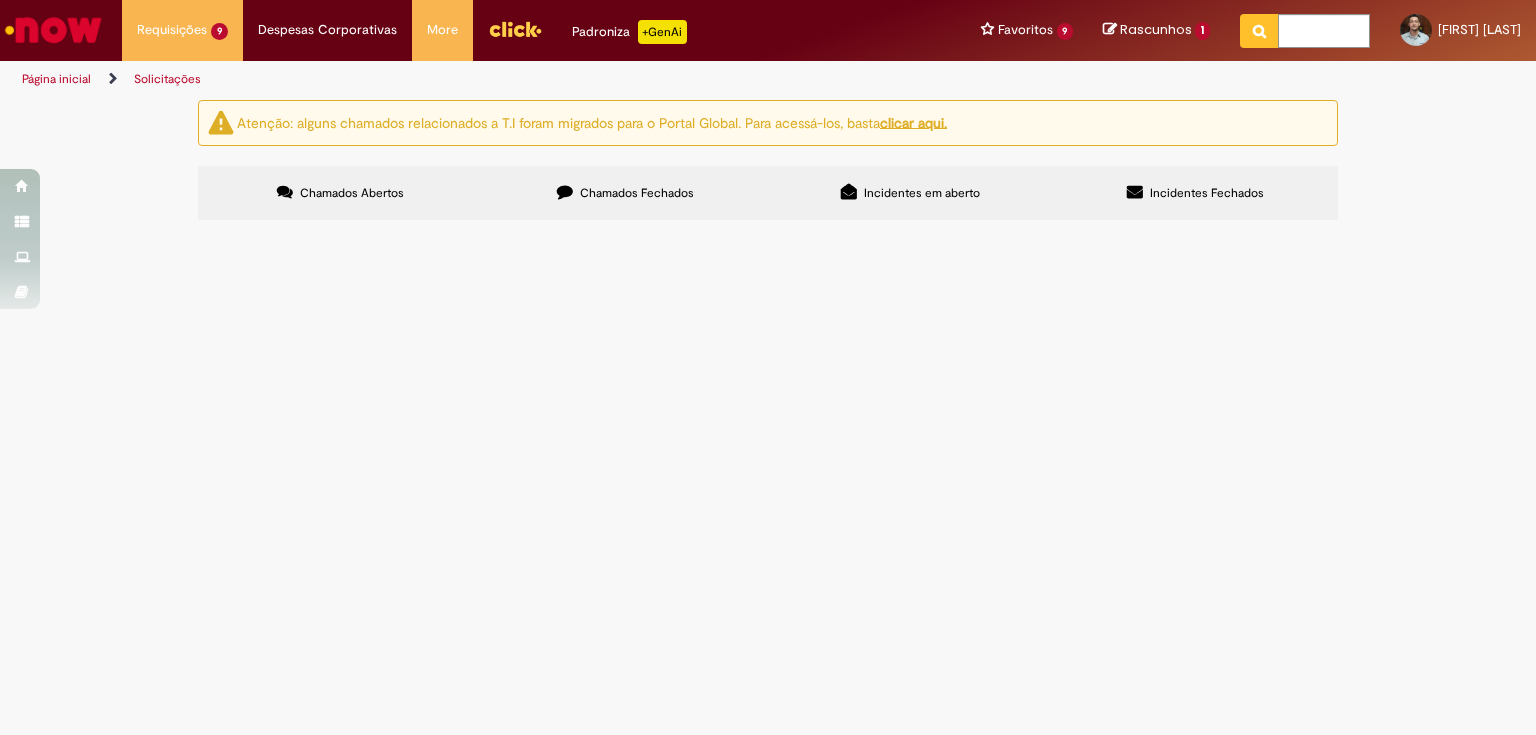 click on "Rascunhos" at bounding box center (1156, 29) 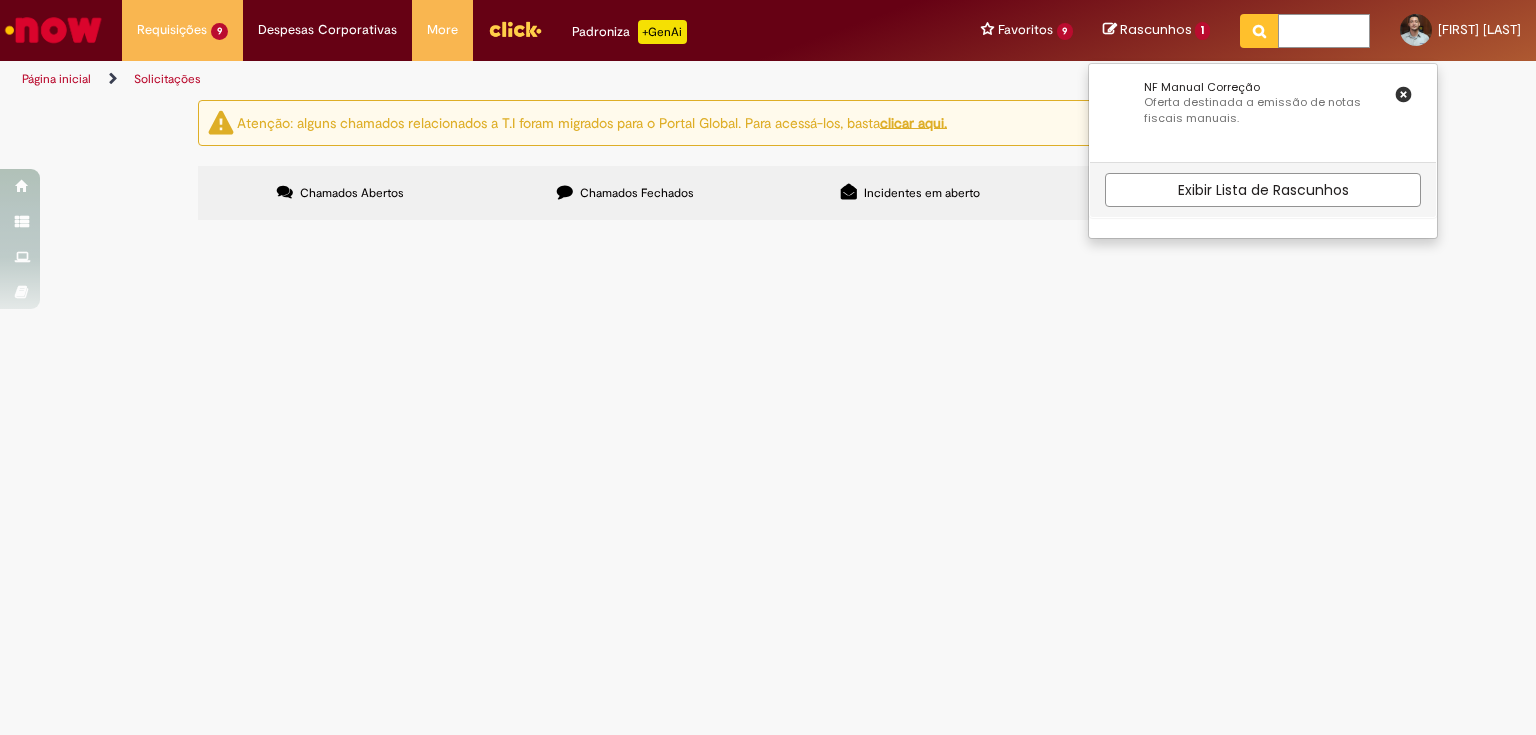 click at bounding box center (1324, 31) 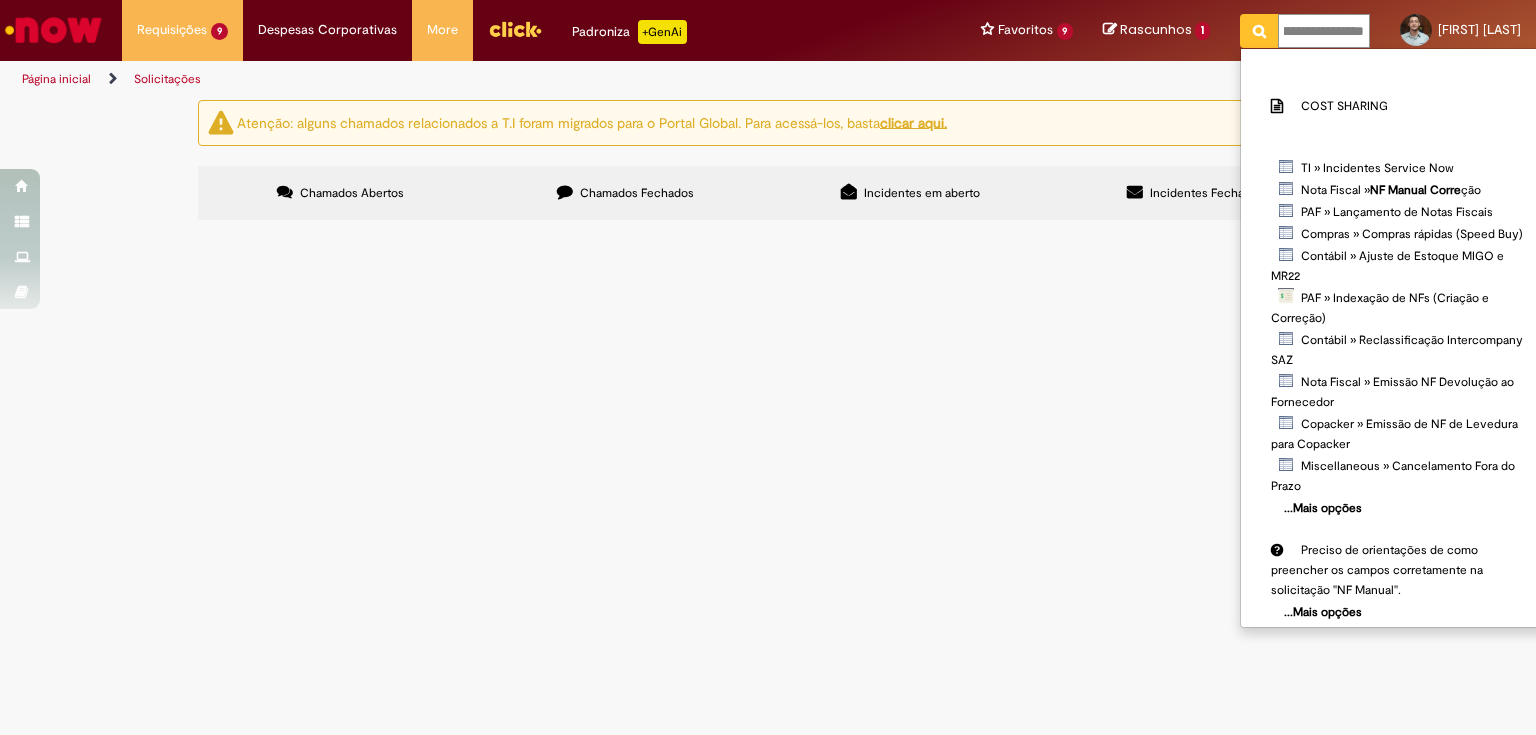 scroll, scrollTop: 0, scrollLeft: 46, axis: horizontal 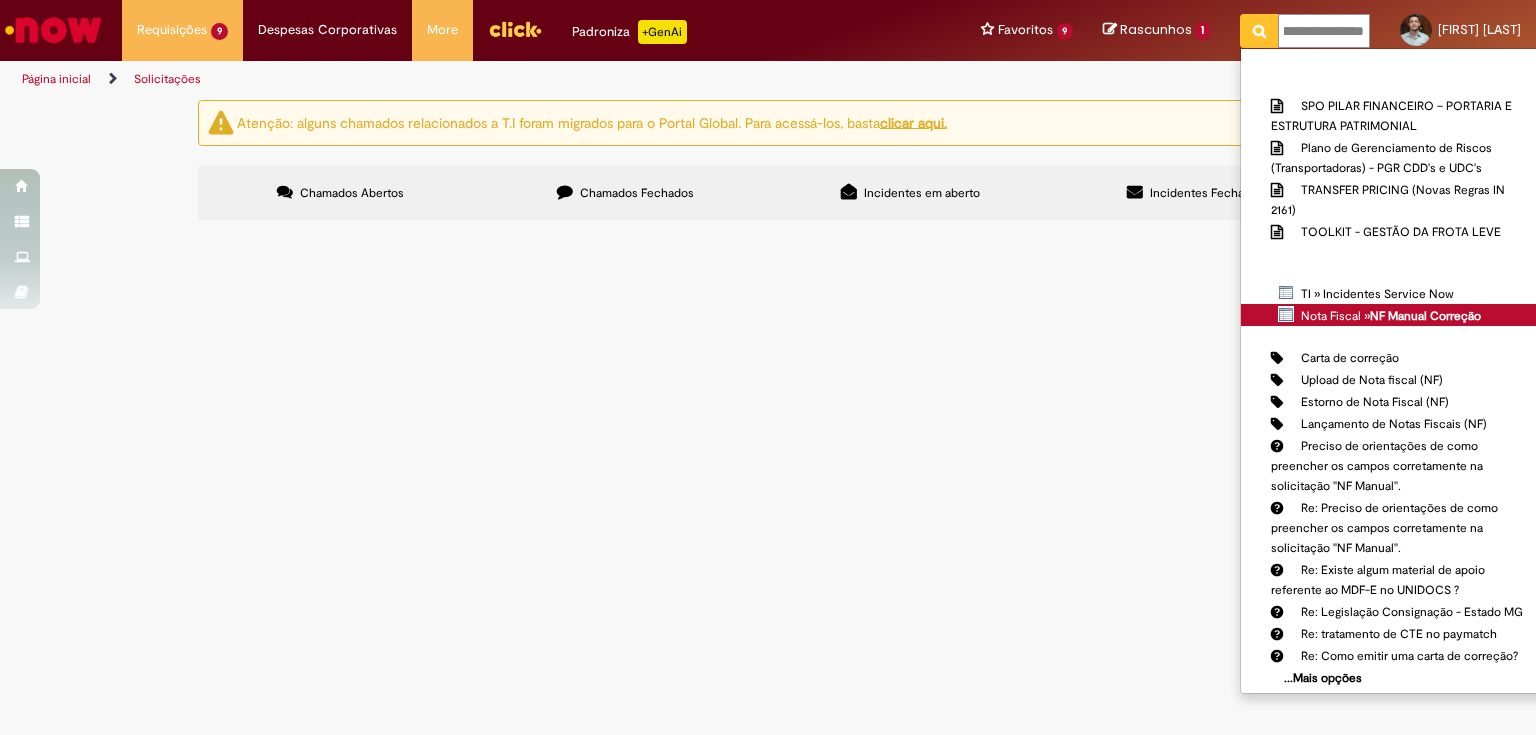 type on "**********" 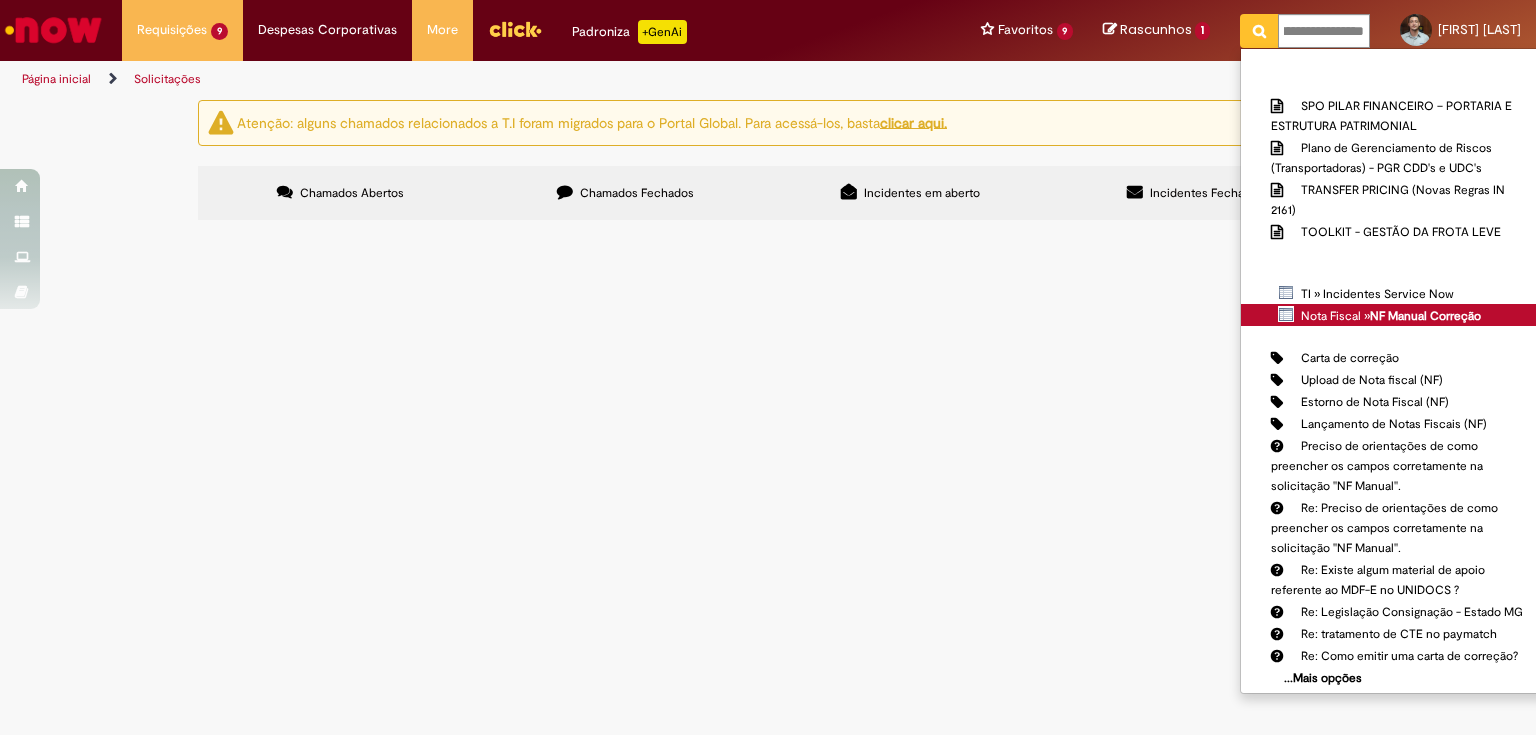 scroll, scrollTop: 0, scrollLeft: 0, axis: both 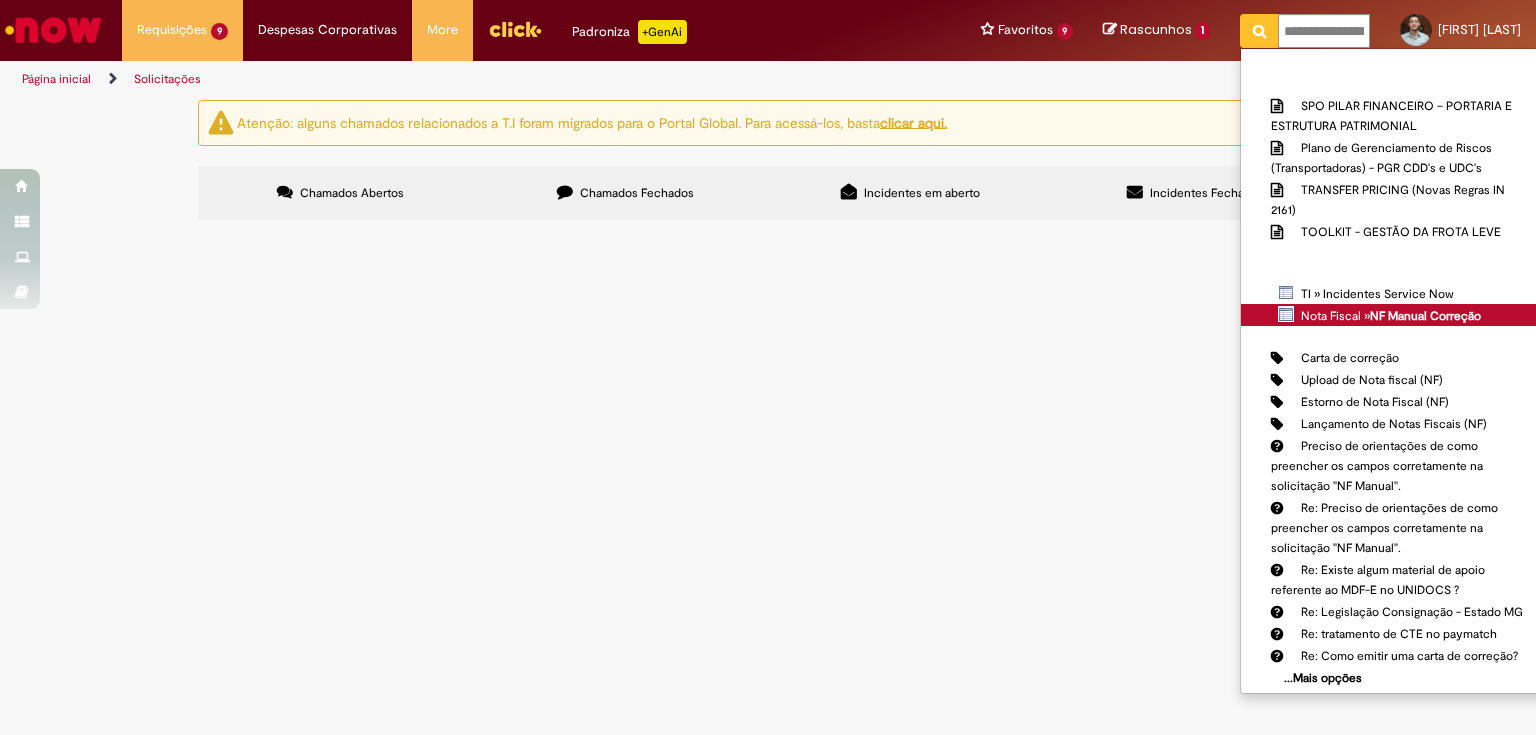 click on "NF Manual Correção" at bounding box center (0, 0) 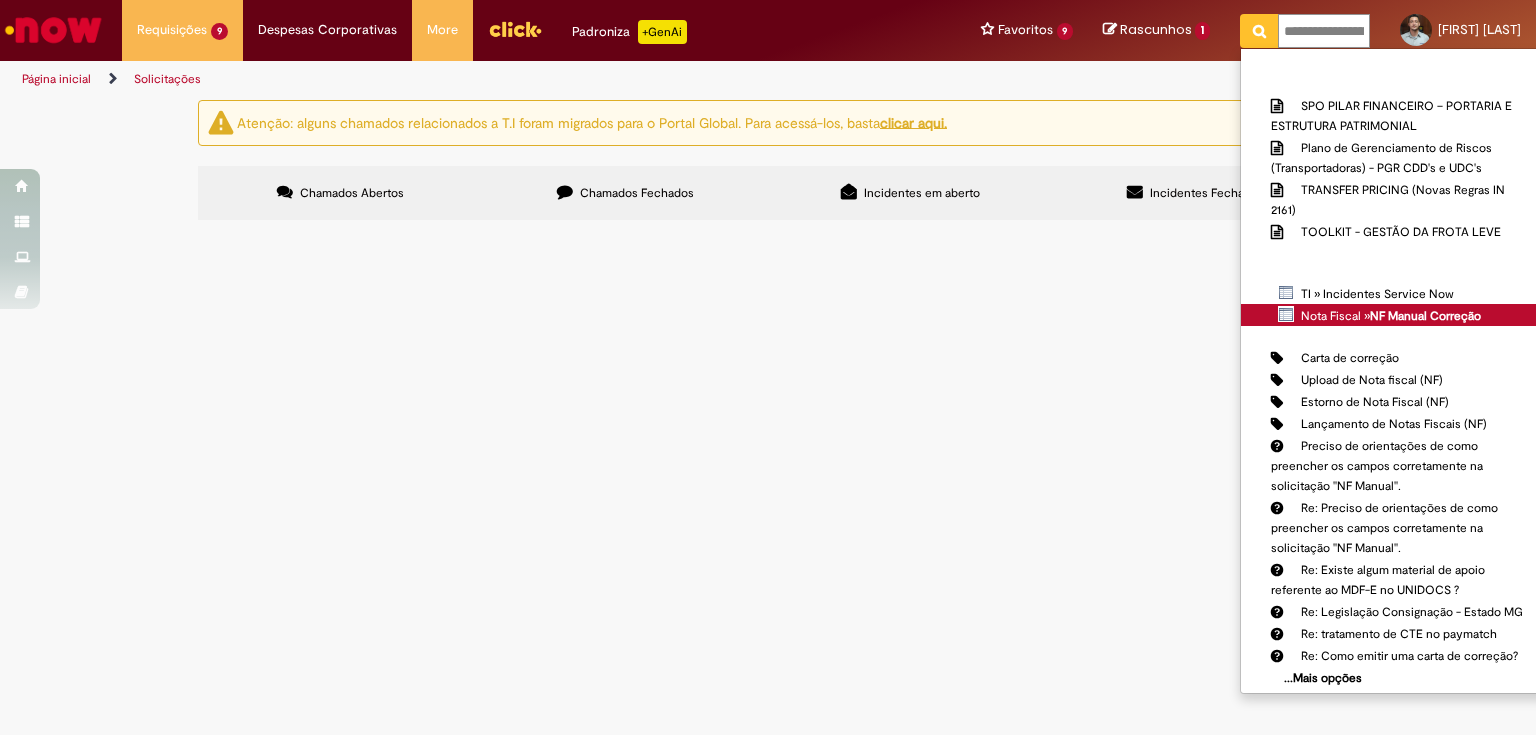 type 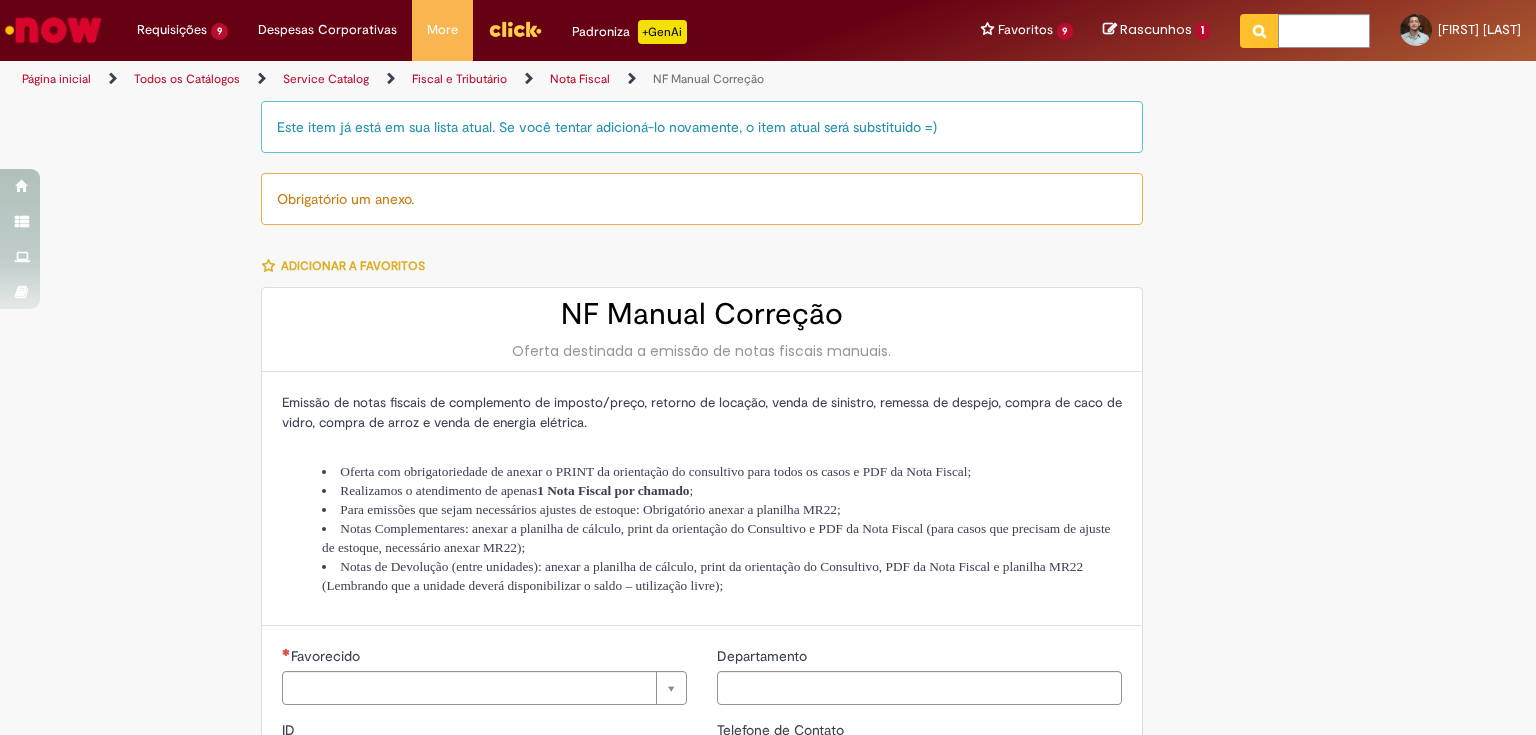 type on "********" 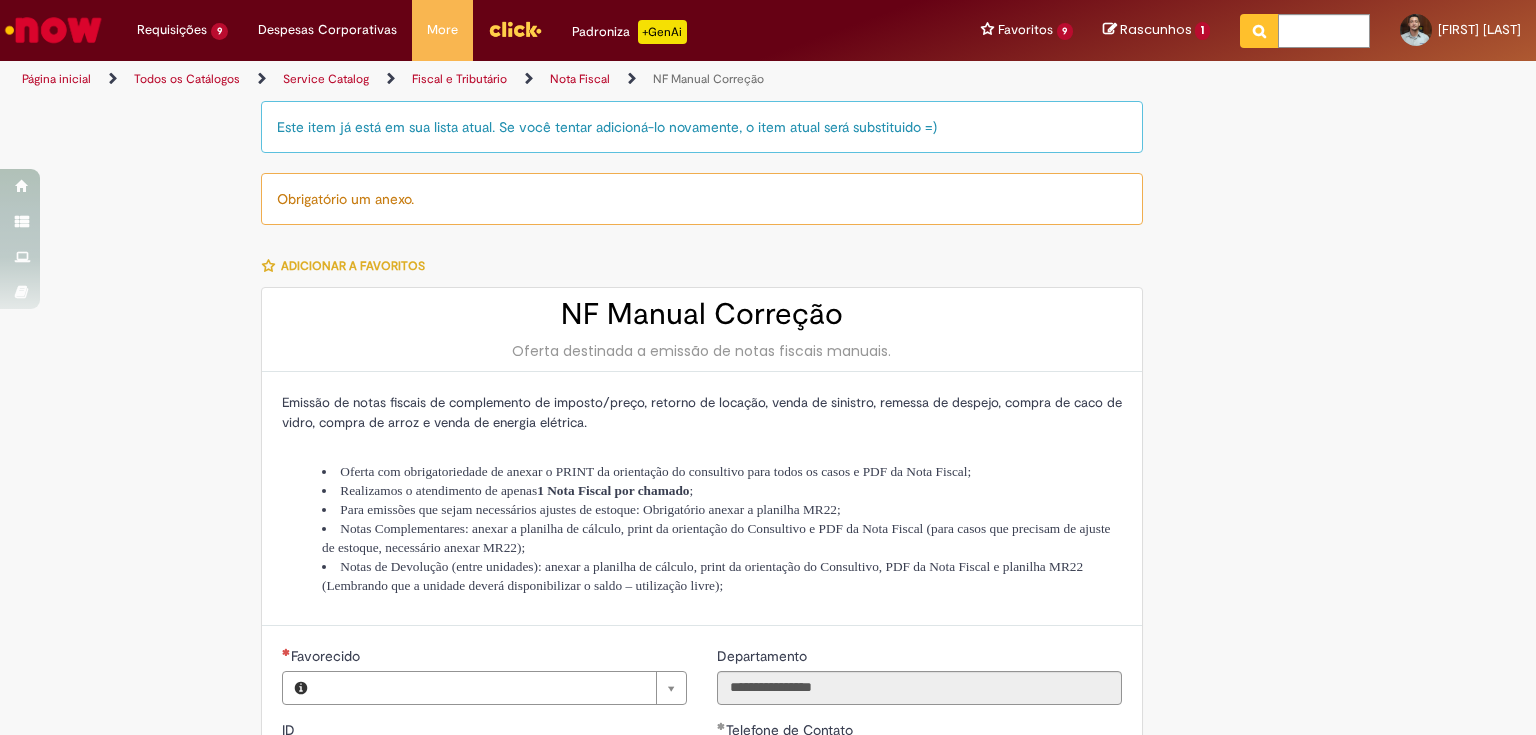 type on "**********" 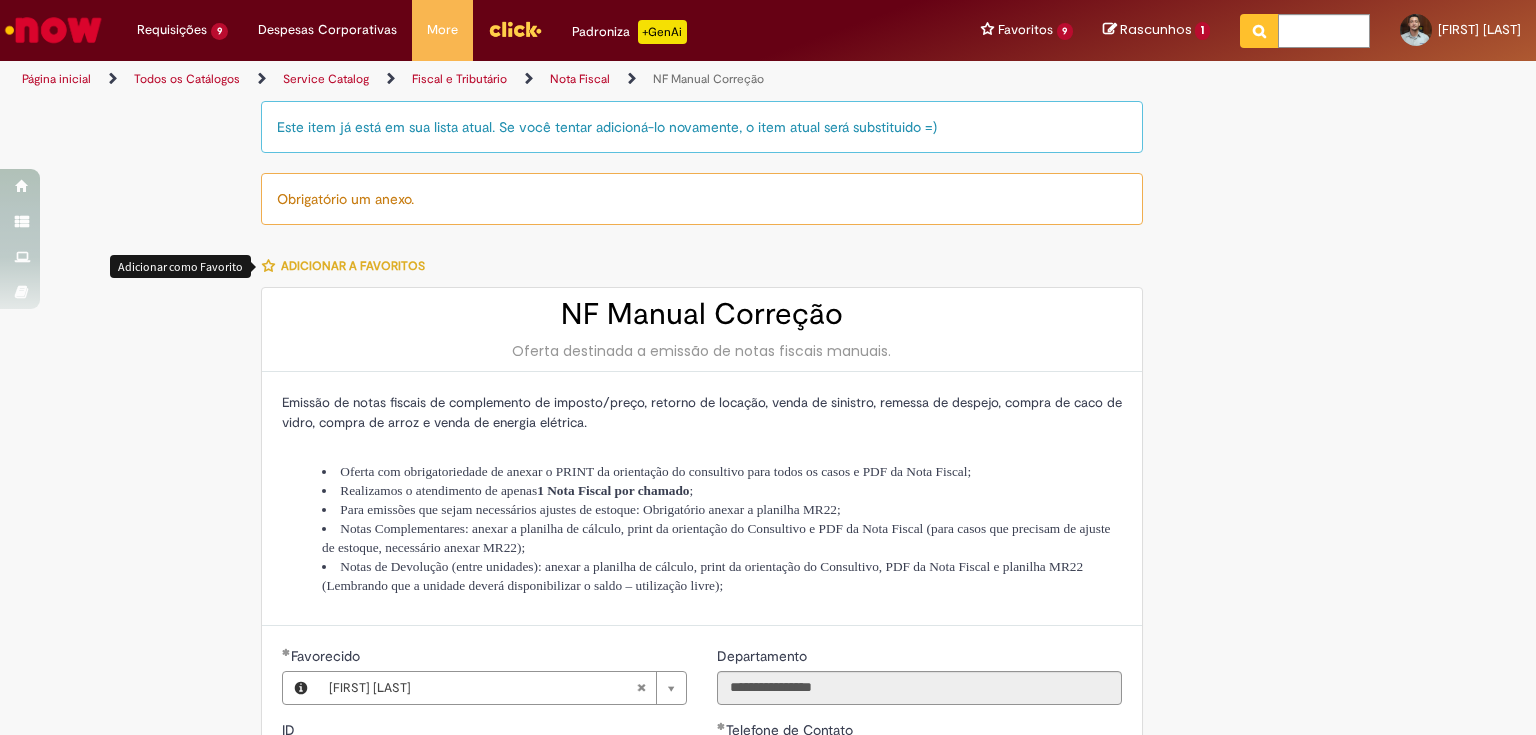 click at bounding box center [268, 266] 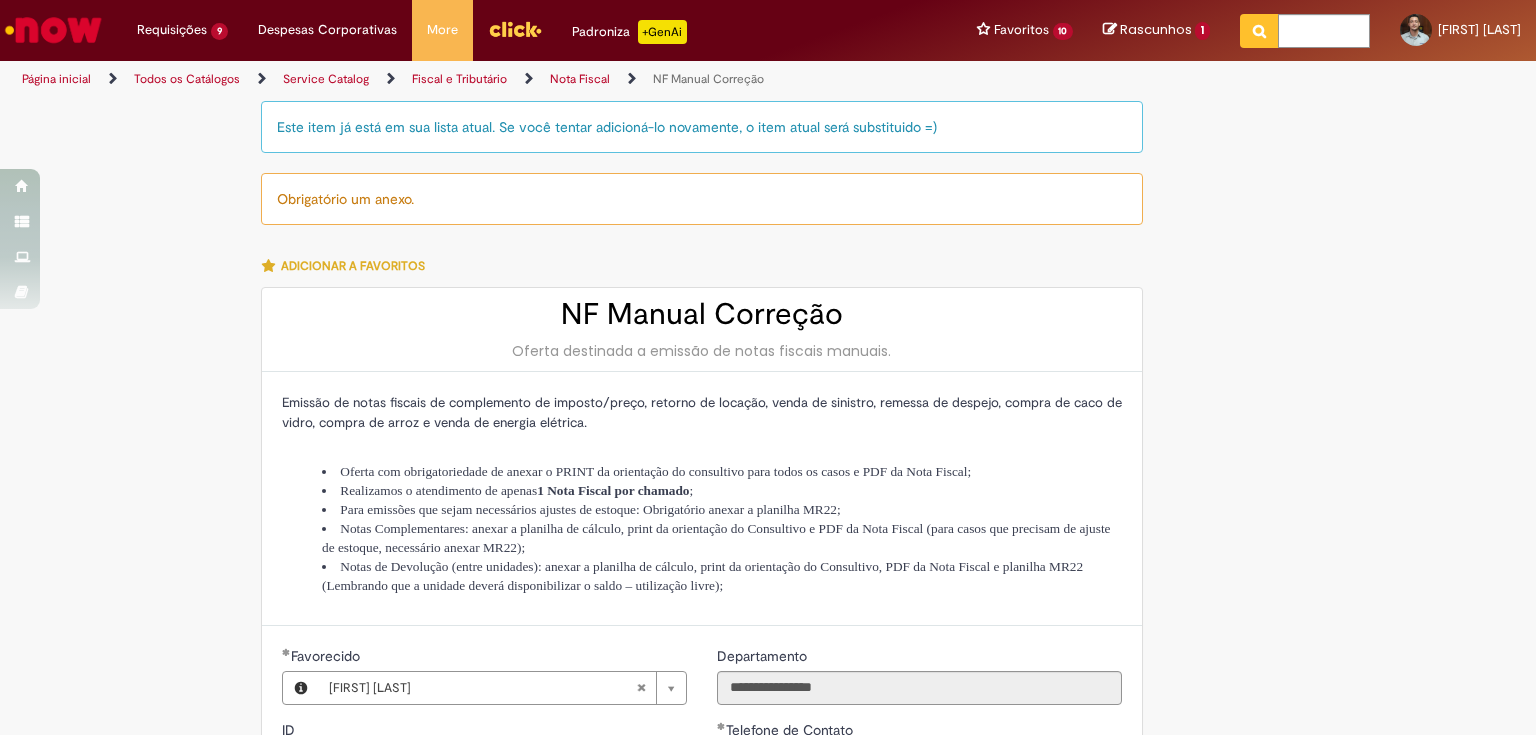 click on "Este item já está em sua lista atual. Se você tentar adicioná-lo novamente, o item atual será substituido  =)
Obrigatório um anexo.
Adicionar a Favoritos
NF Manual Correção
Oferta destinada a emissão de notas fiscais manuais.
Emissão de notas fiscais de complemento de imposto/preço, retorno de locação, venda de sinistro, remessa de despejo, compra de caco de vidro, compra de arroz e venda de energia elétrica.
Oferta com obrigatoriedade de anexar o PRINT da orientação do consultivo para todos os casos e PDF da Nota Fiscal; Realizamos o atendimento de apenas  1 Nota Fiscal por chamado ; Para emissões que sejam necessários ajustes de estoque: Obrigatório anexar a planilha MR22; Notas Complementares: anexar a planilha de cálculo, print da orientação do Consultivo e PDF da Nota Fiscal (para casos que precisam de ajuste de estoque, necessário anexar MR22);" at bounding box center [768, 1086] 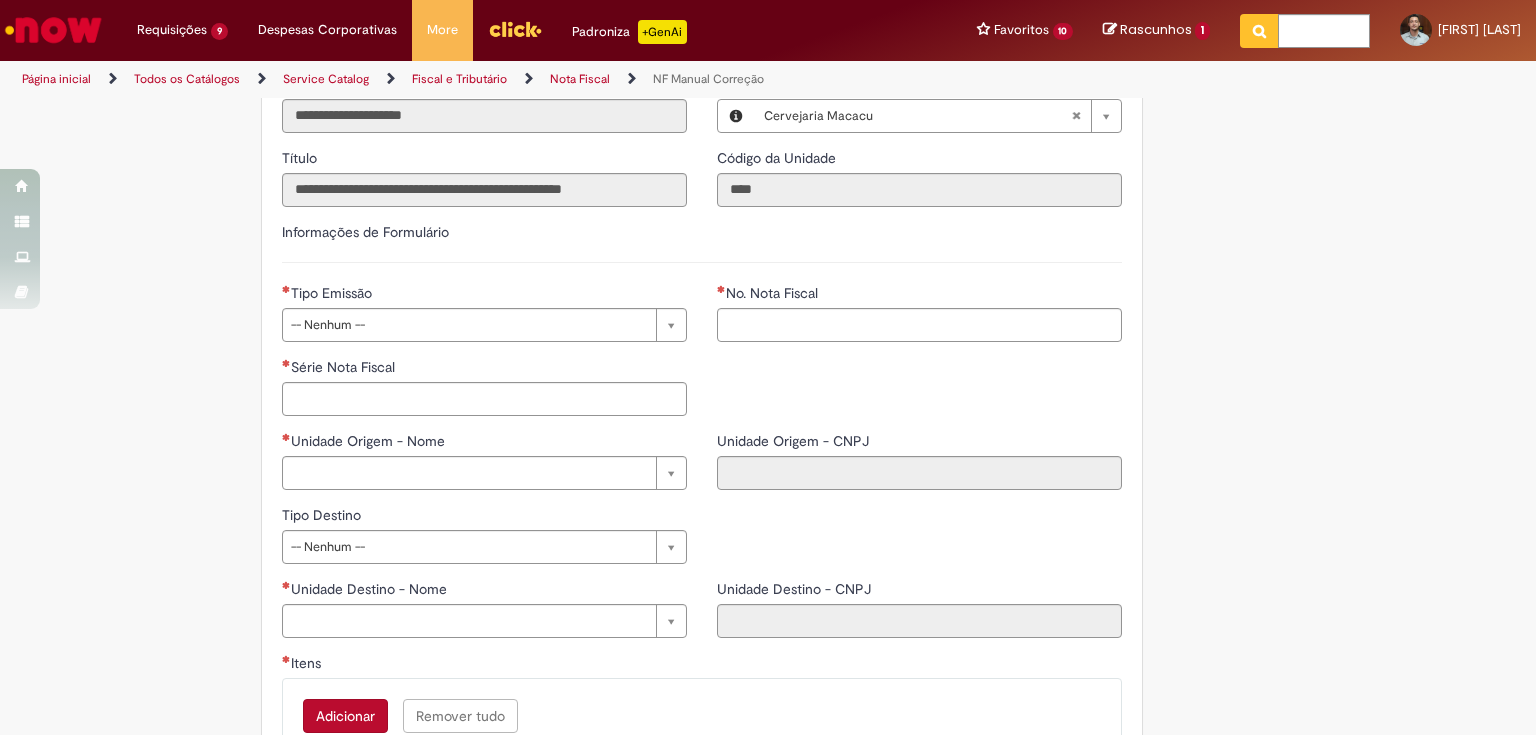 scroll, scrollTop: 400, scrollLeft: 0, axis: vertical 